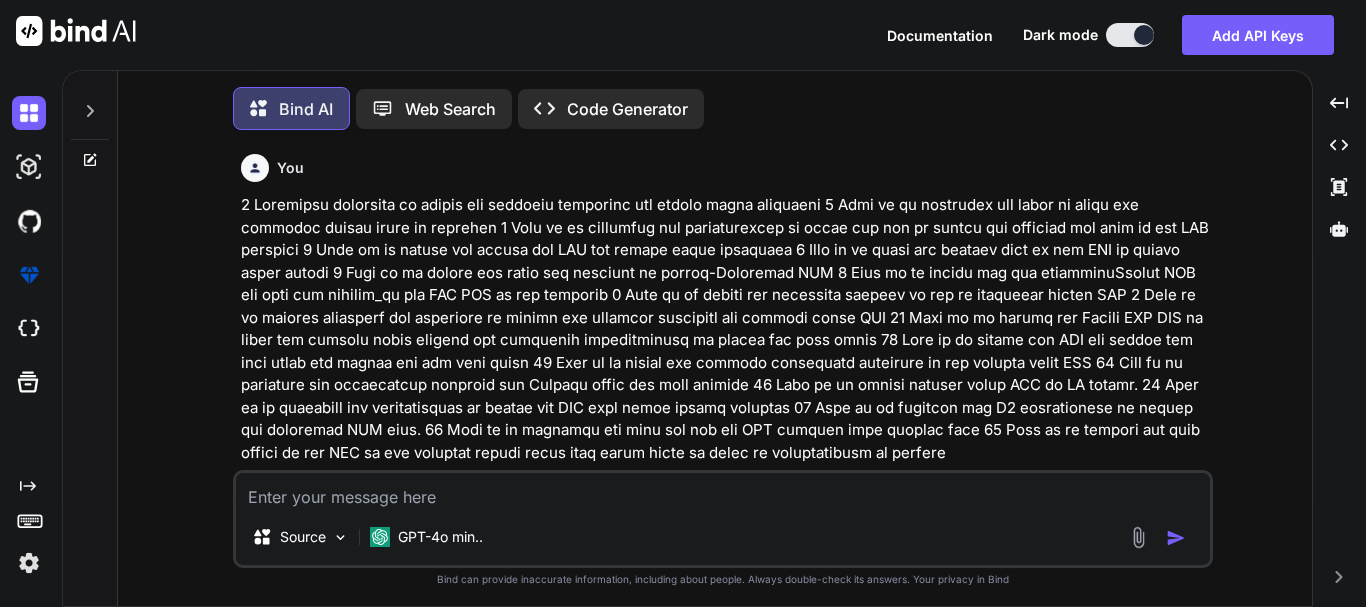 scroll, scrollTop: 0, scrollLeft: 0, axis: both 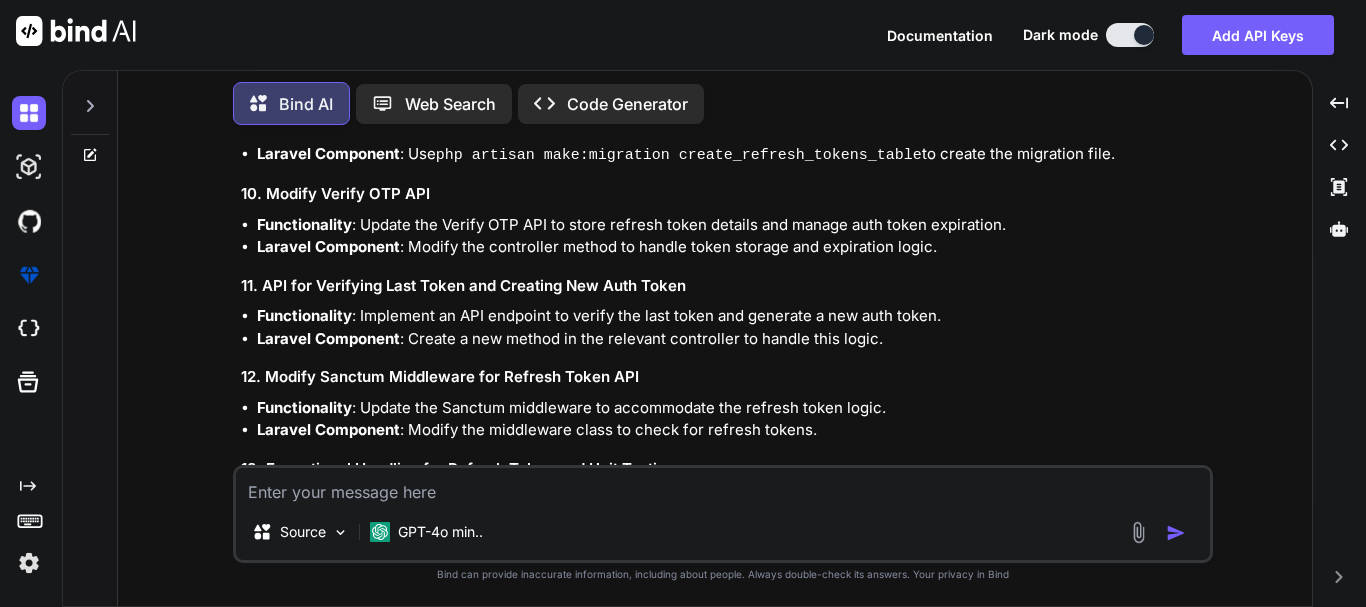 click at bounding box center (723, 486) 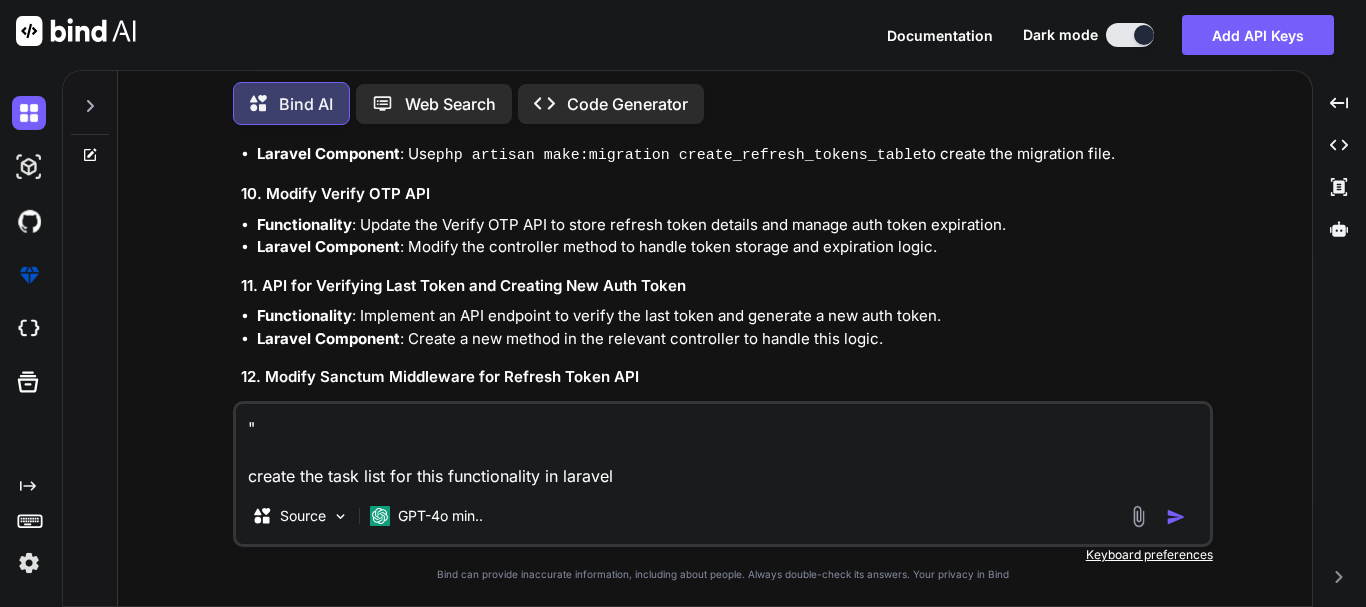 paste on "FedEx QR code return feature" 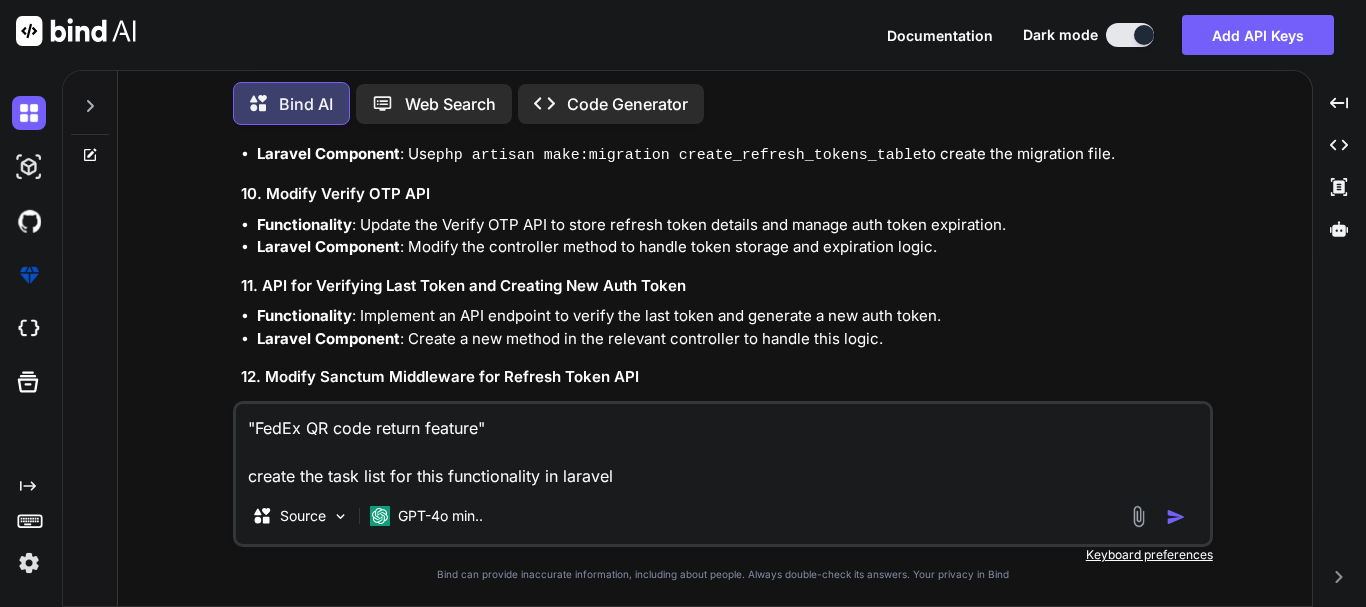 drag, startPoint x: 386, startPoint y: 470, endPoint x: 585, endPoint y: 484, distance: 199.49185 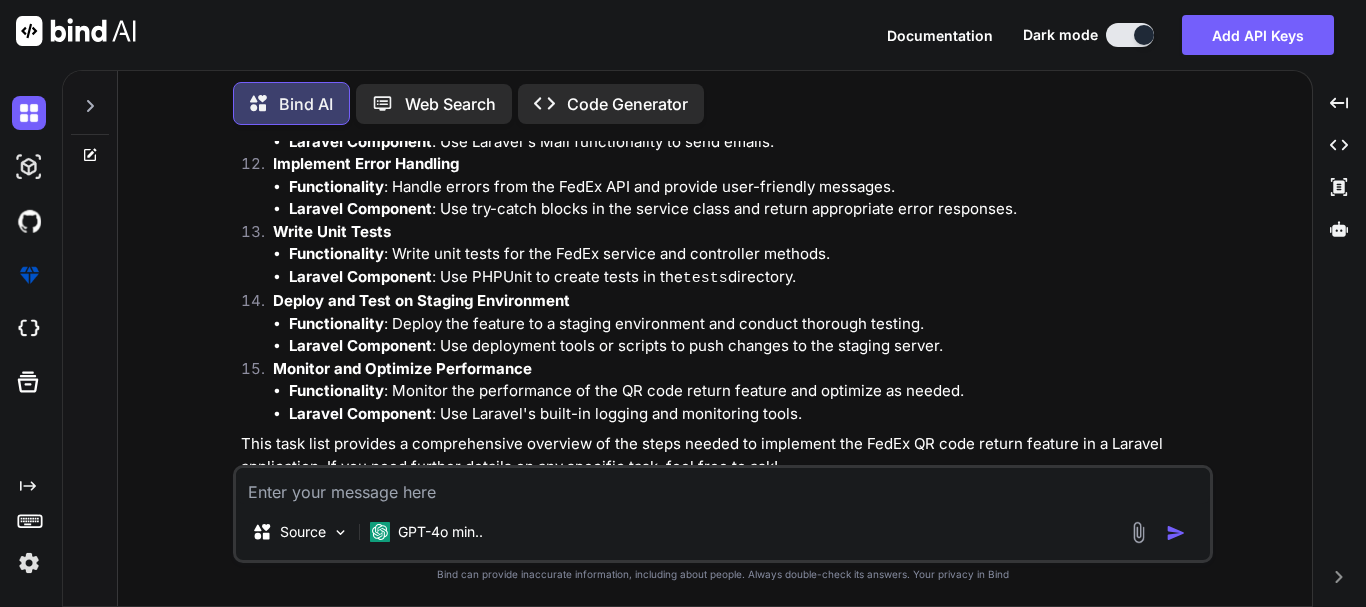 scroll, scrollTop: 3163, scrollLeft: 0, axis: vertical 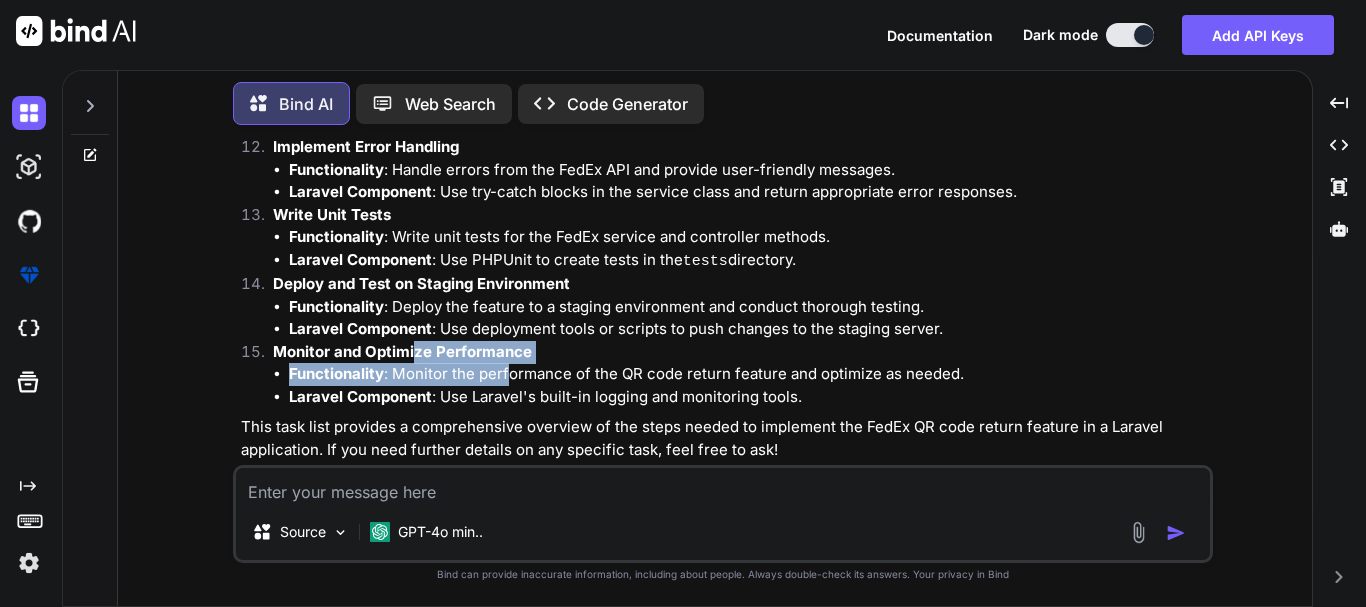 drag, startPoint x: 429, startPoint y: 327, endPoint x: 583, endPoint y: 337, distance: 154.32434 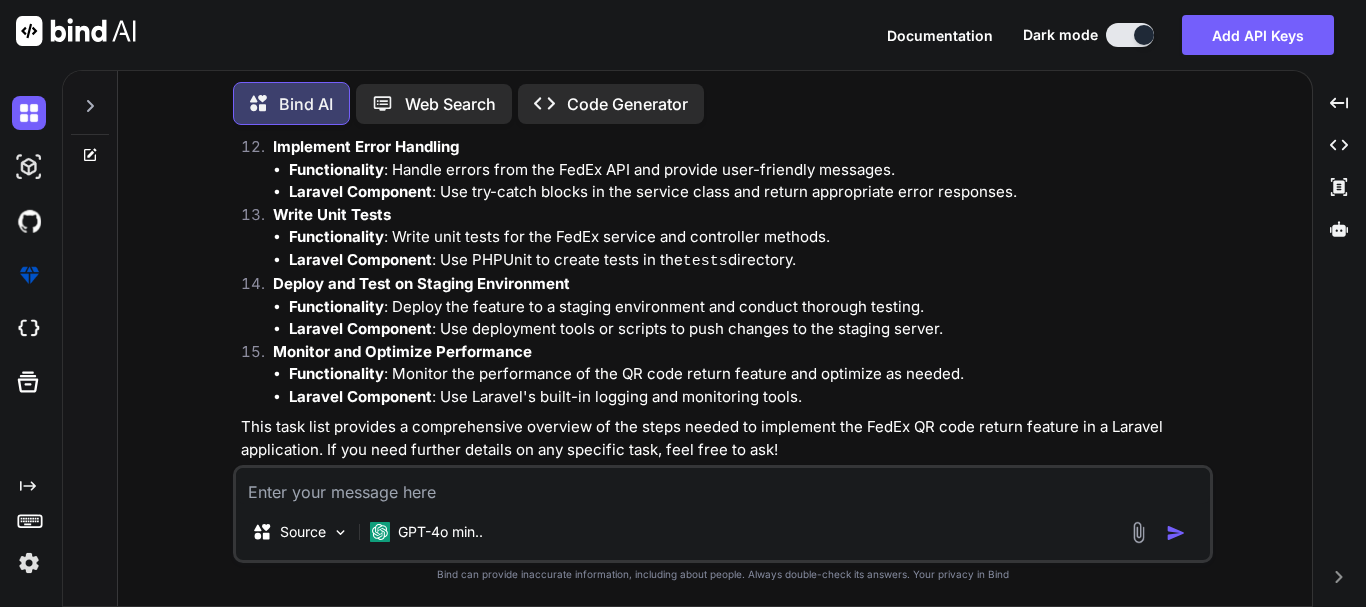 click on "Functionality : Monitor the performance of the QR code return feature and optimize as needed." at bounding box center [749, 374] 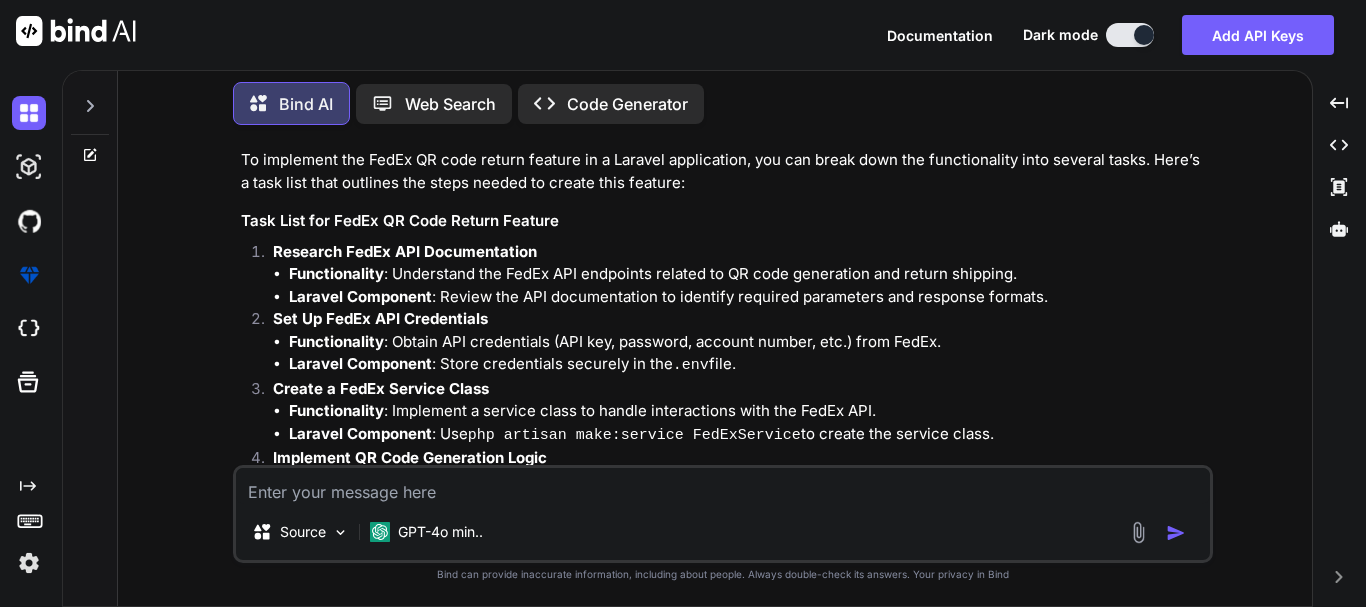 scroll, scrollTop: 2263, scrollLeft: 0, axis: vertical 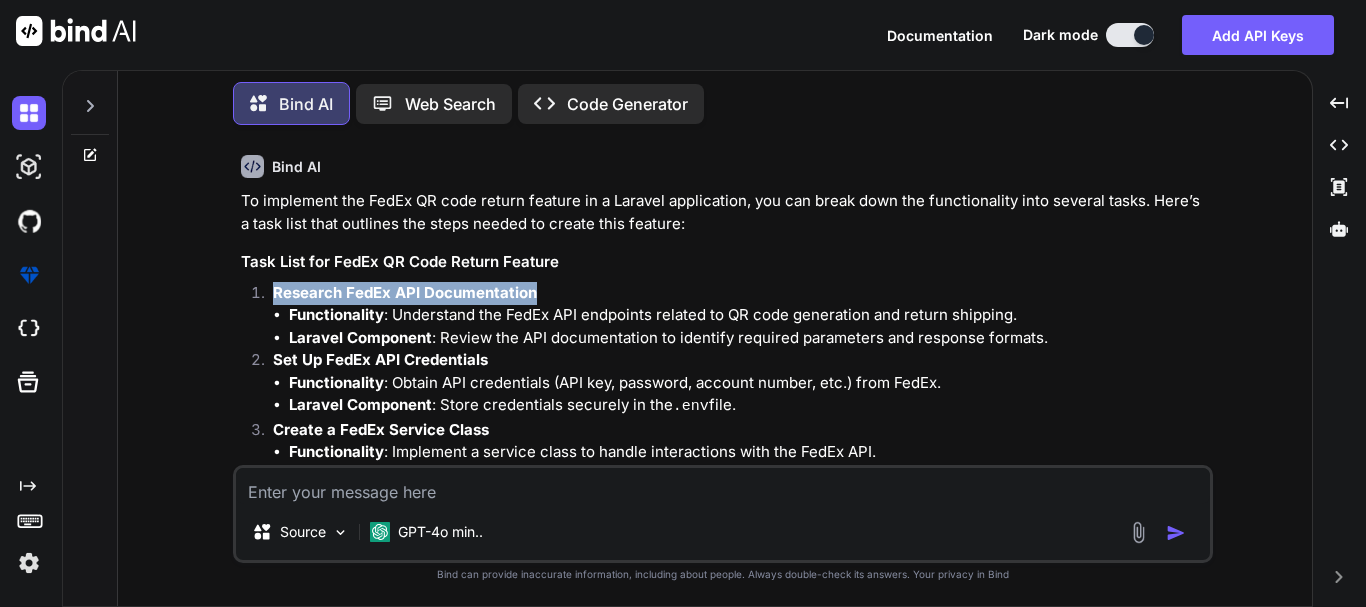 drag, startPoint x: 541, startPoint y: 273, endPoint x: 275, endPoint y: 276, distance: 266.0169 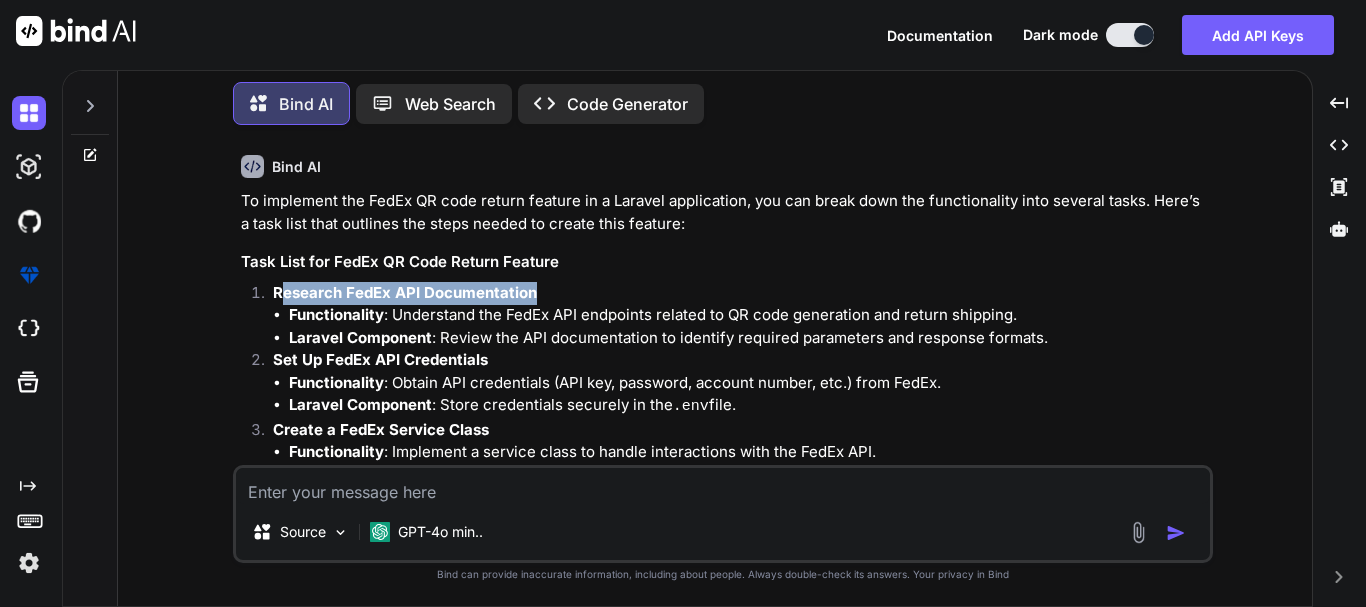 drag, startPoint x: 541, startPoint y: 274, endPoint x: 278, endPoint y: 273, distance: 263.0019 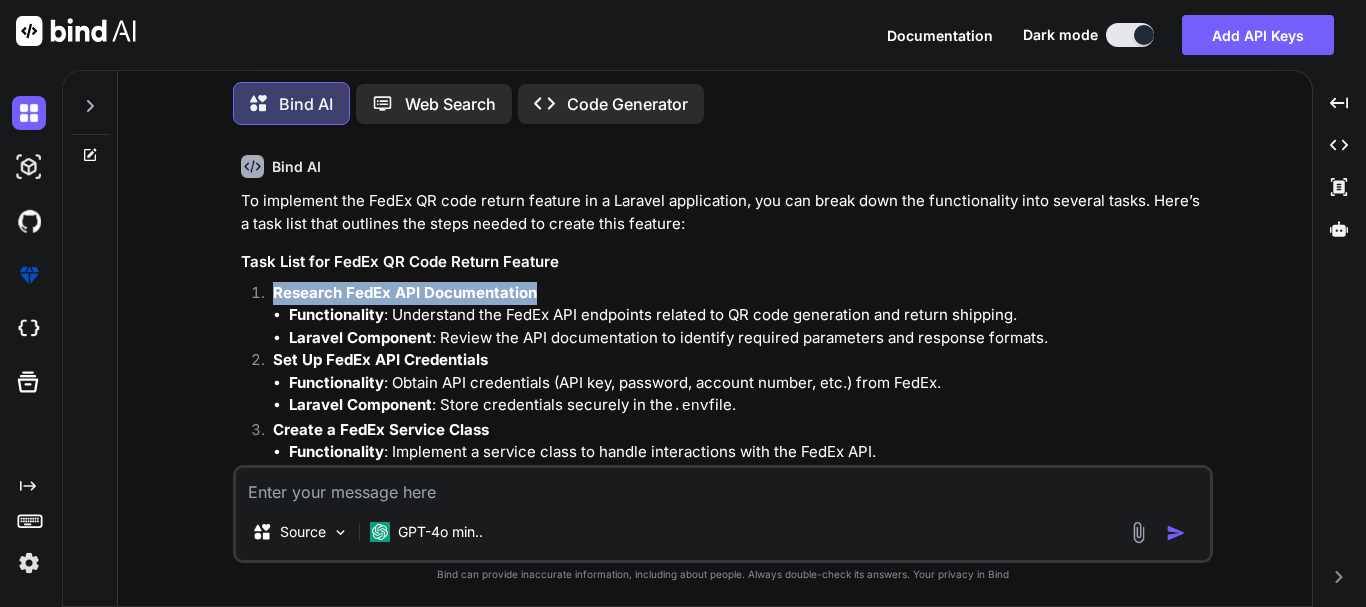 copy on "Research FedEx API Documentation" 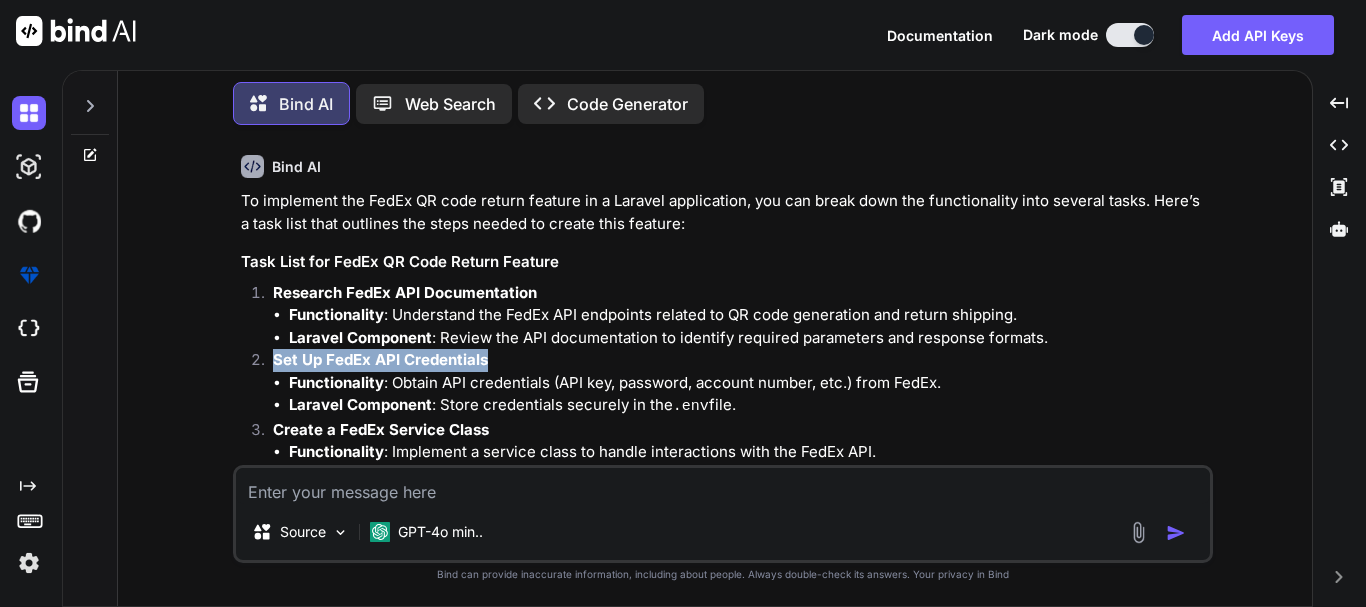 drag, startPoint x: 275, startPoint y: 340, endPoint x: 497, endPoint y: 350, distance: 222.22511 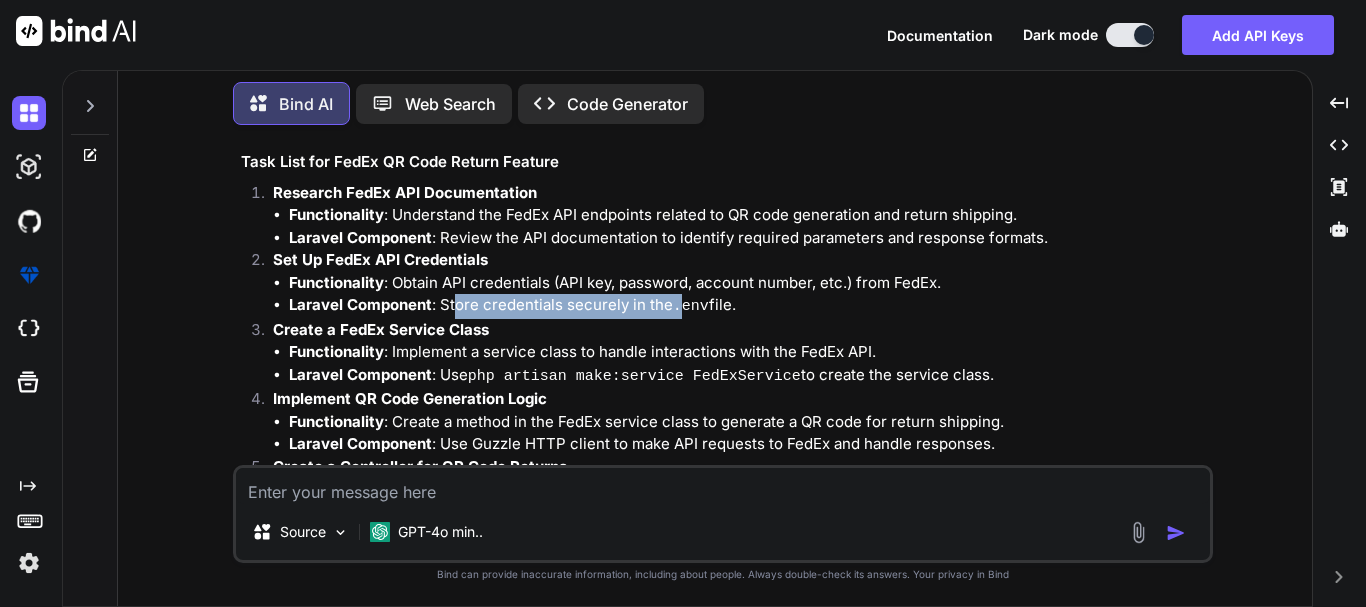 drag, startPoint x: 454, startPoint y: 290, endPoint x: 683, endPoint y: 284, distance: 229.07858 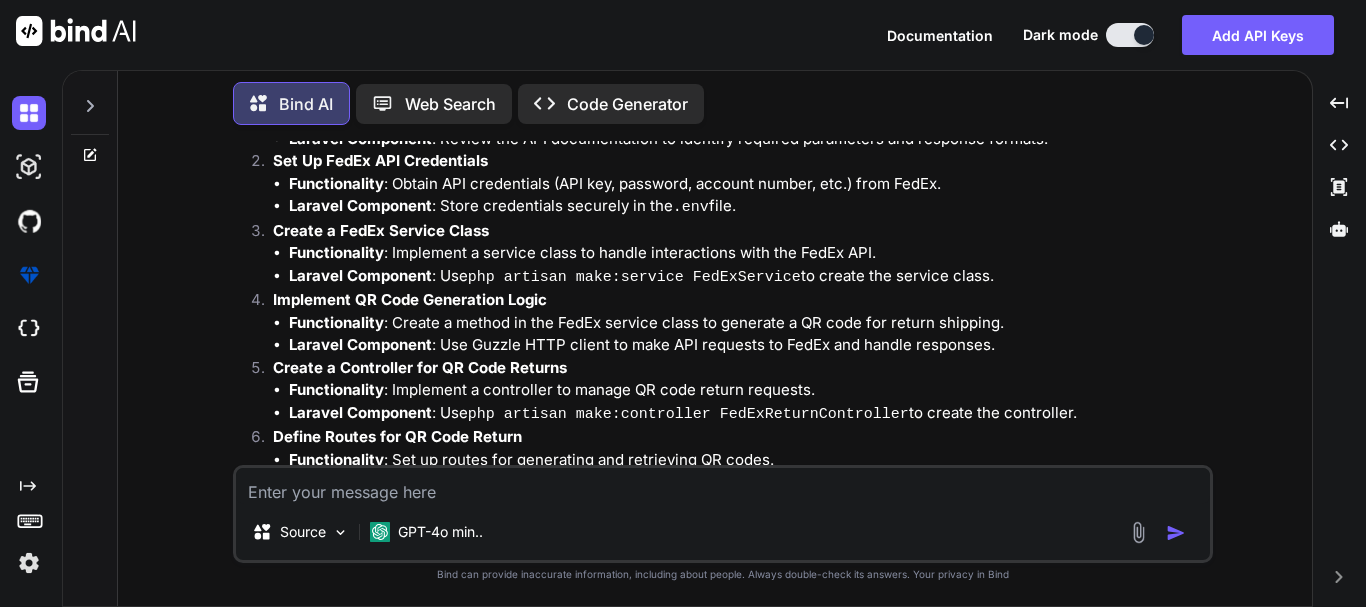 scroll, scrollTop: 2463, scrollLeft: 0, axis: vertical 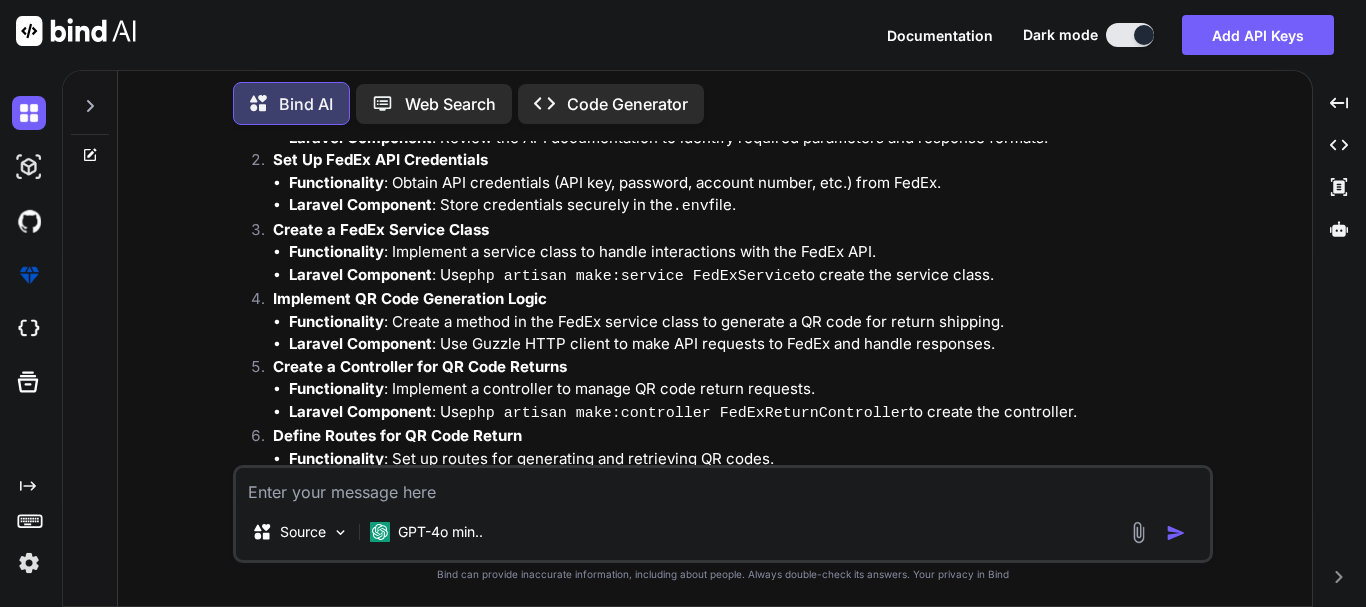 drag, startPoint x: 435, startPoint y: 233, endPoint x: 414, endPoint y: 229, distance: 21.377558 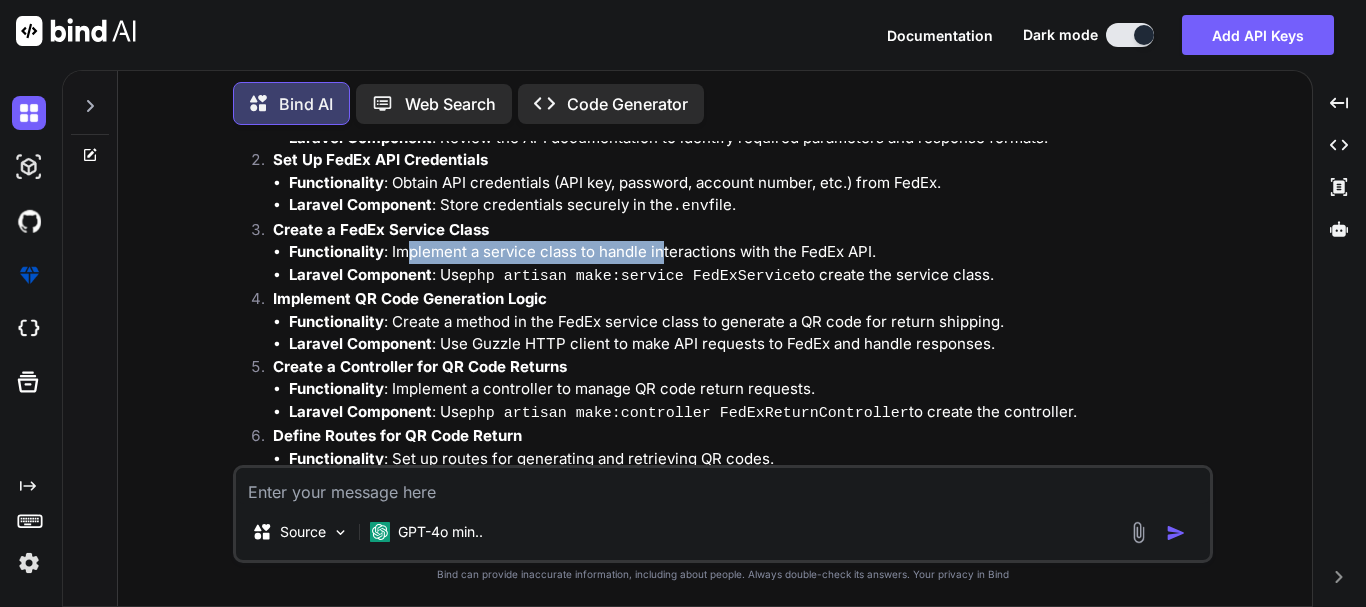 drag, startPoint x: 412, startPoint y: 229, endPoint x: 662, endPoint y: 231, distance: 250.008 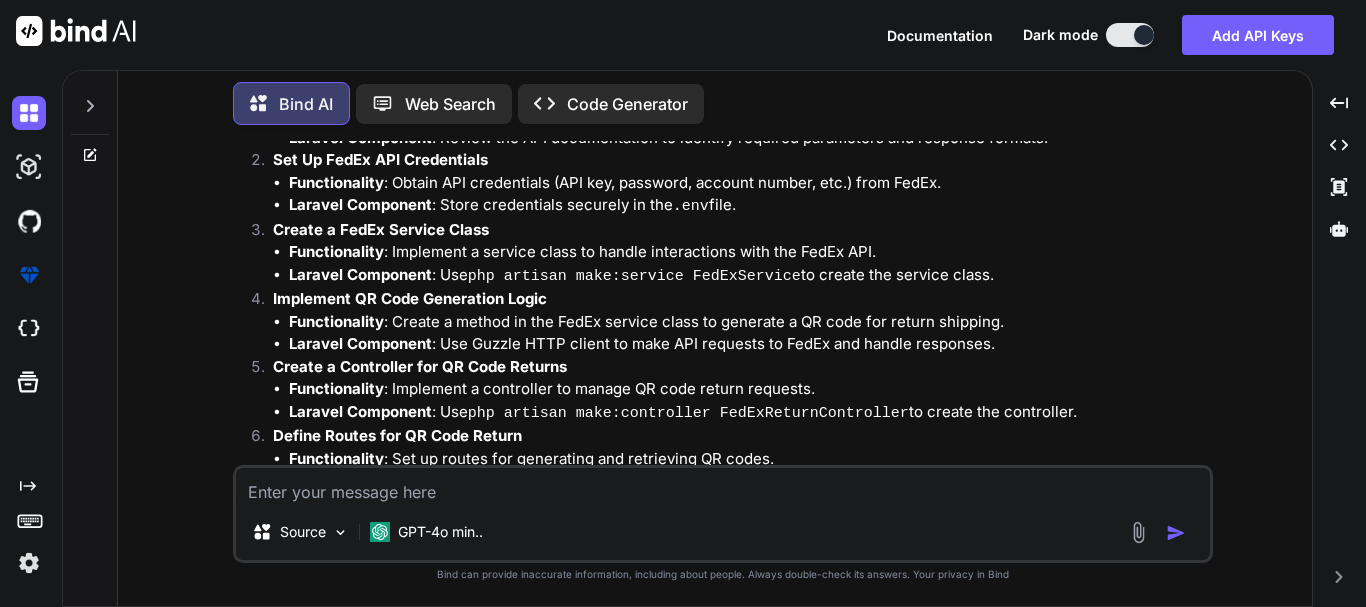 click on "Implement QR Code Generation Logic" at bounding box center (741, 299) 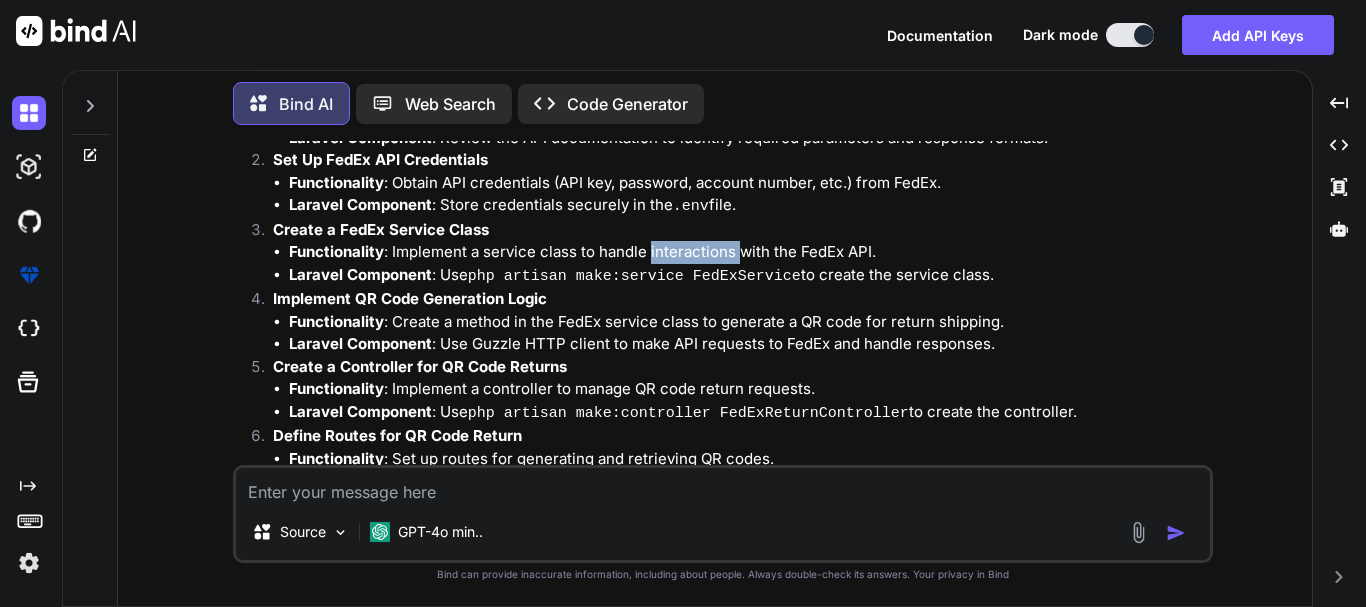 click on "Functionality : Implement a service class to handle interactions with the FedEx API." at bounding box center [749, 252] 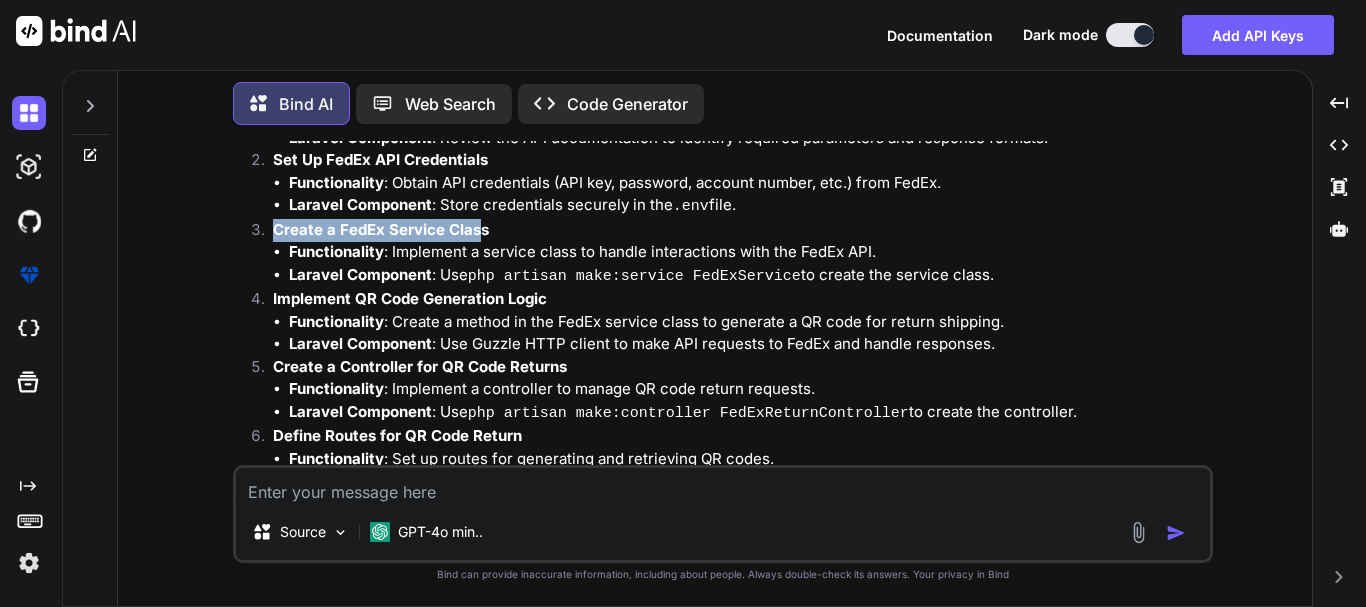 drag, startPoint x: 473, startPoint y: 208, endPoint x: 275, endPoint y: 217, distance: 198.20444 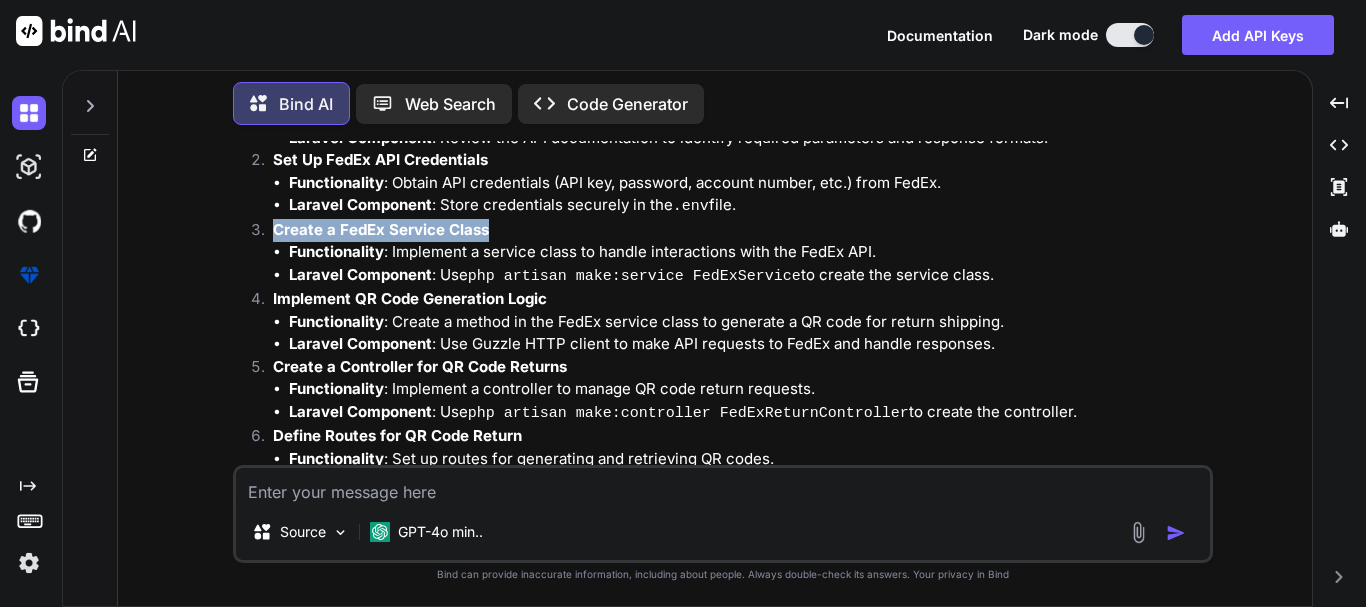 drag, startPoint x: 488, startPoint y: 208, endPoint x: 277, endPoint y: 218, distance: 211.23683 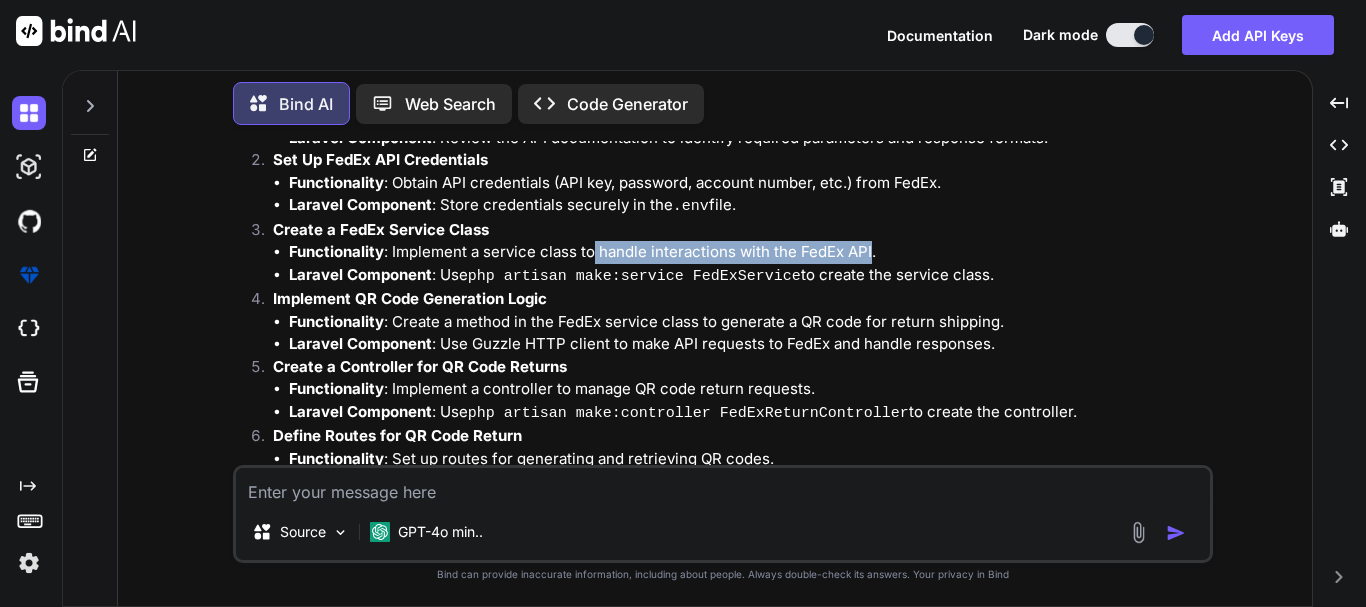 drag, startPoint x: 596, startPoint y: 231, endPoint x: 874, endPoint y: 275, distance: 281.46048 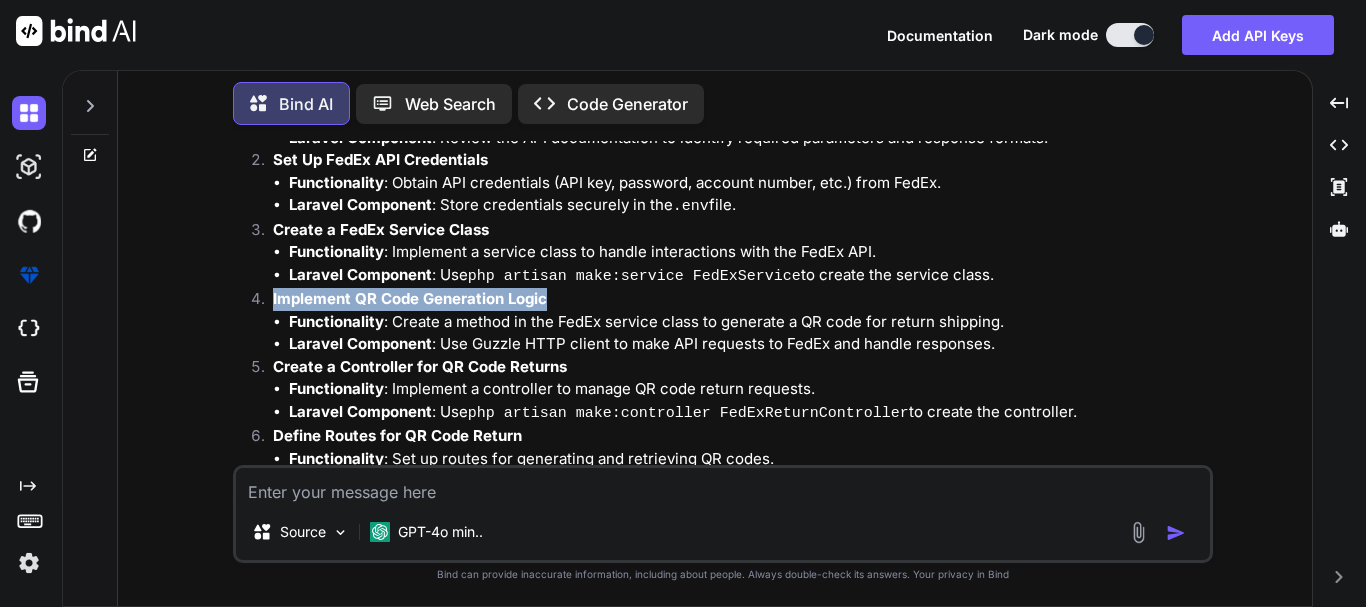 drag, startPoint x: 270, startPoint y: 275, endPoint x: 546, endPoint y: 279, distance: 276.029 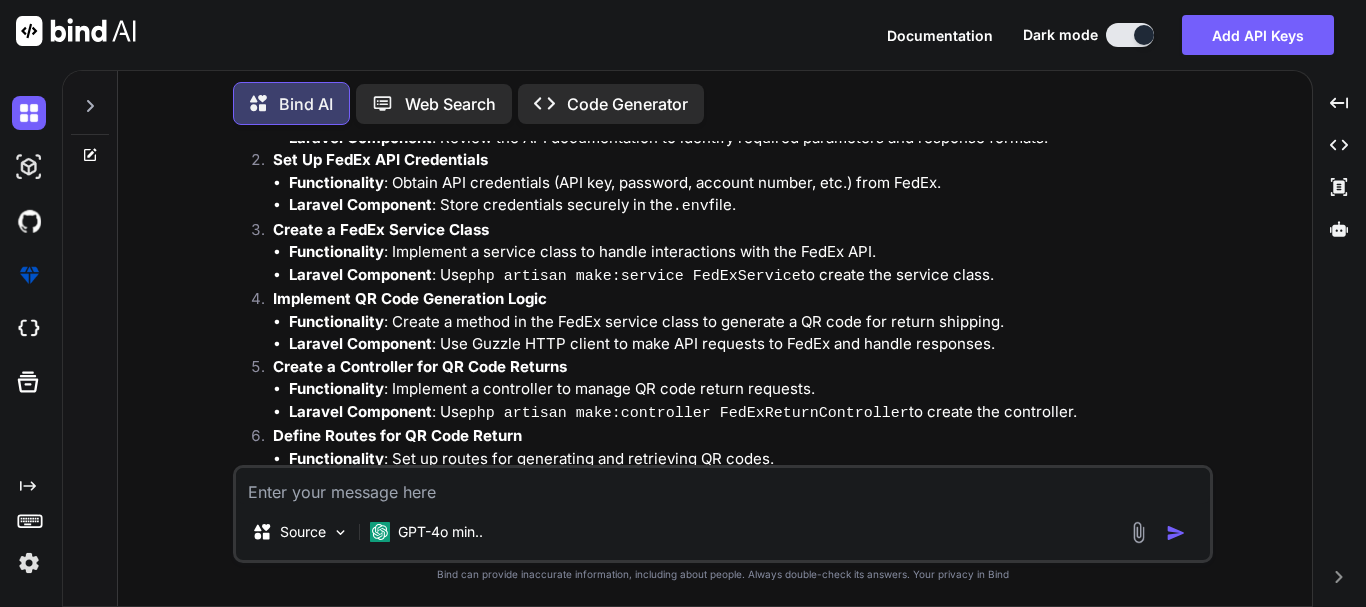 click on "Functionality : Create a method in the FedEx service class to generate a QR code for return shipping." at bounding box center (749, 322) 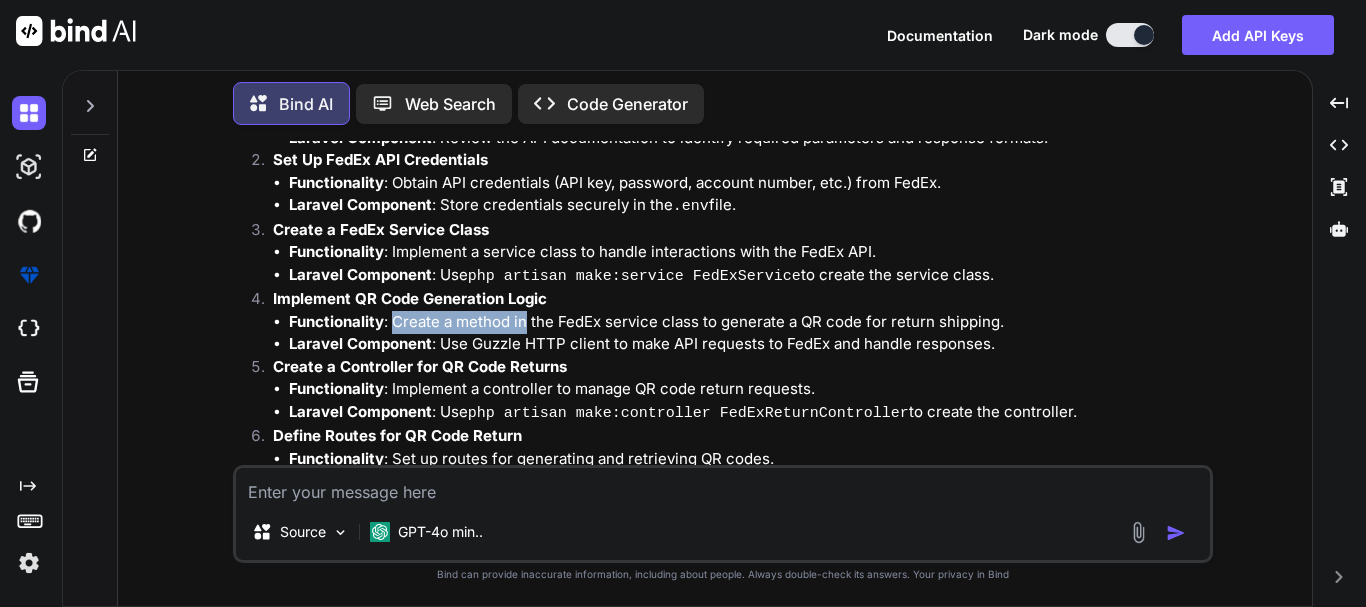 drag, startPoint x: 398, startPoint y: 303, endPoint x: 529, endPoint y: 304, distance: 131.00381 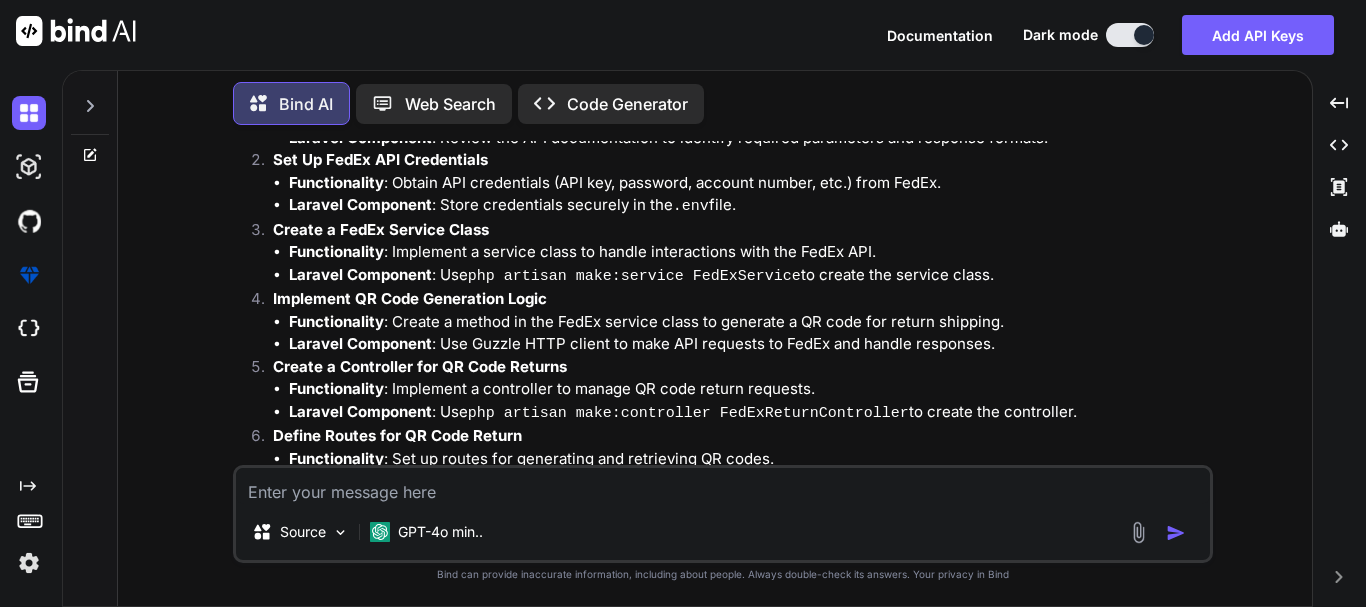 click on "Laravel Component : Use Guzzle HTTP client to make API requests to FedEx and handle responses." at bounding box center [749, 344] 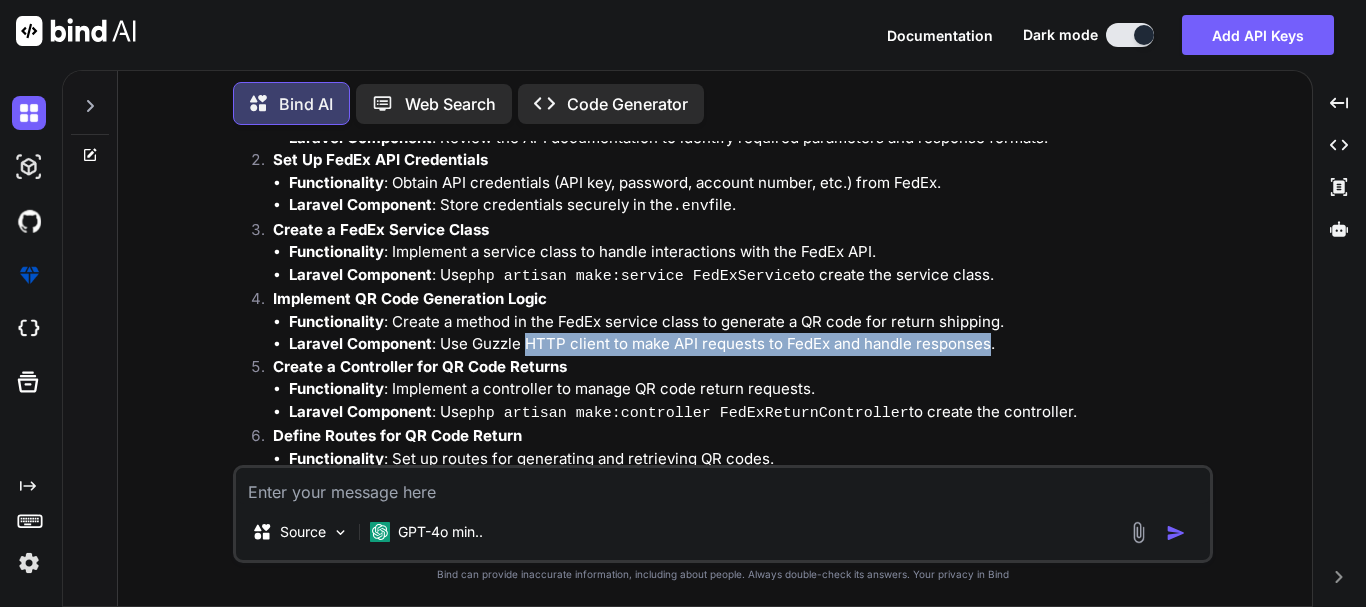 drag, startPoint x: 986, startPoint y: 324, endPoint x: 530, endPoint y: 318, distance: 456.03946 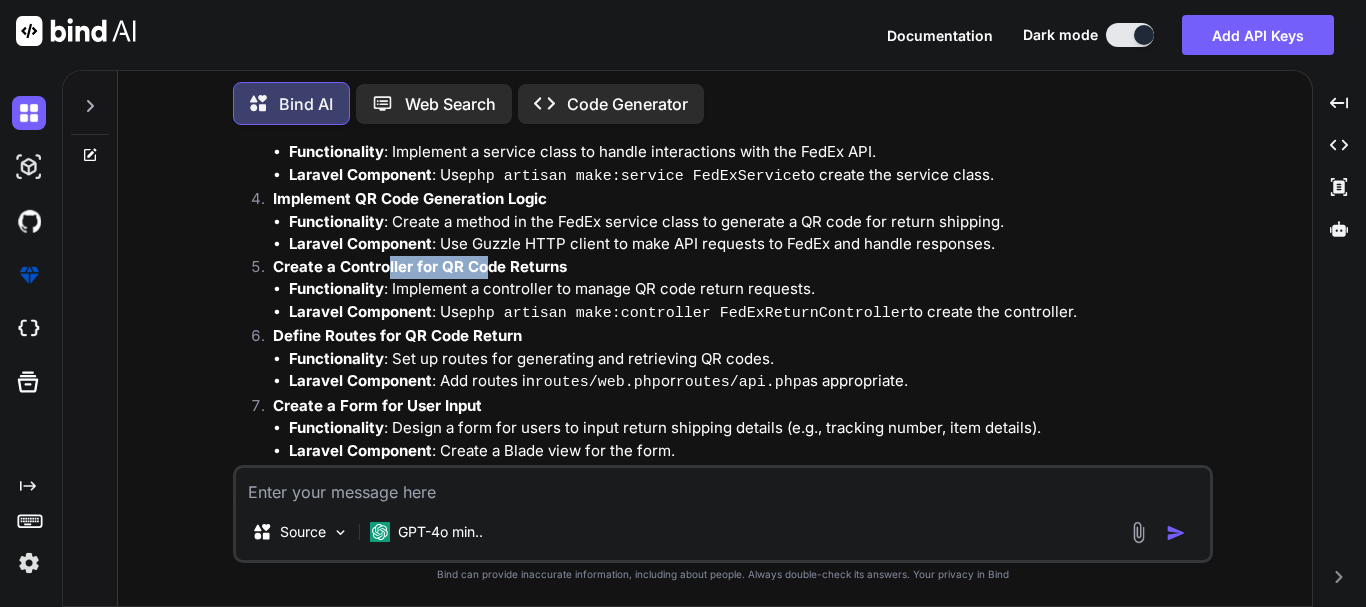 drag, startPoint x: 412, startPoint y: 246, endPoint x: 481, endPoint y: 248, distance: 69.02898 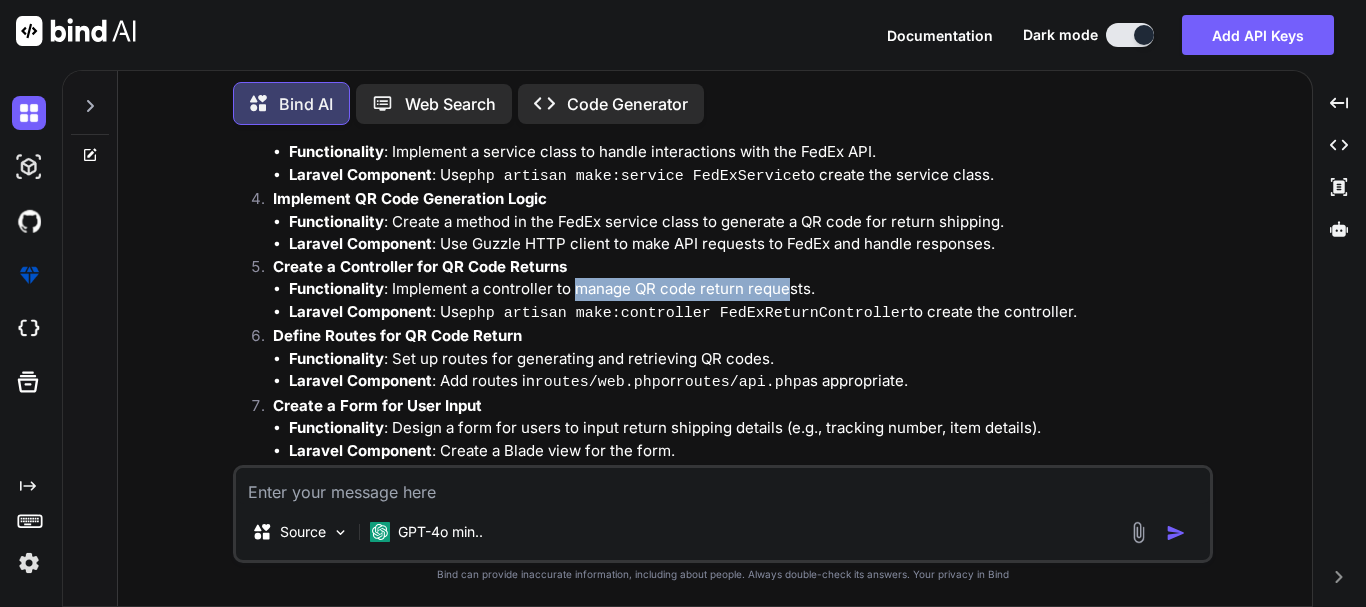 drag, startPoint x: 575, startPoint y: 273, endPoint x: 790, endPoint y: 269, distance: 215.0372 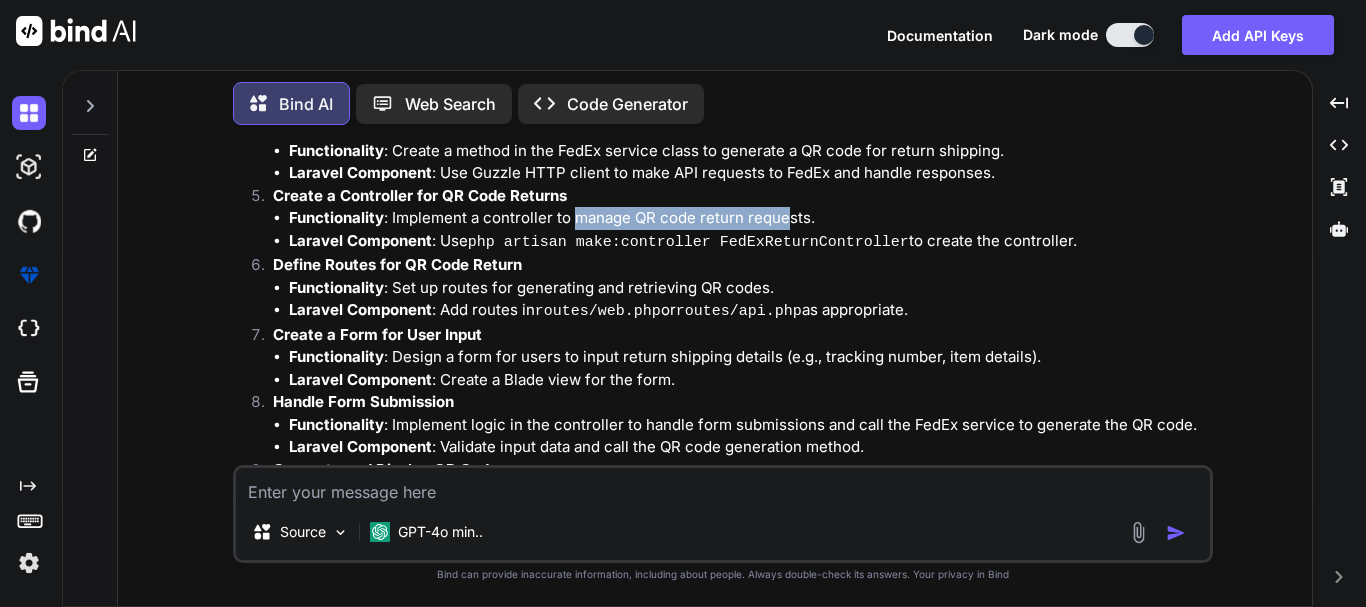 scroll, scrollTop: 2663, scrollLeft: 0, axis: vertical 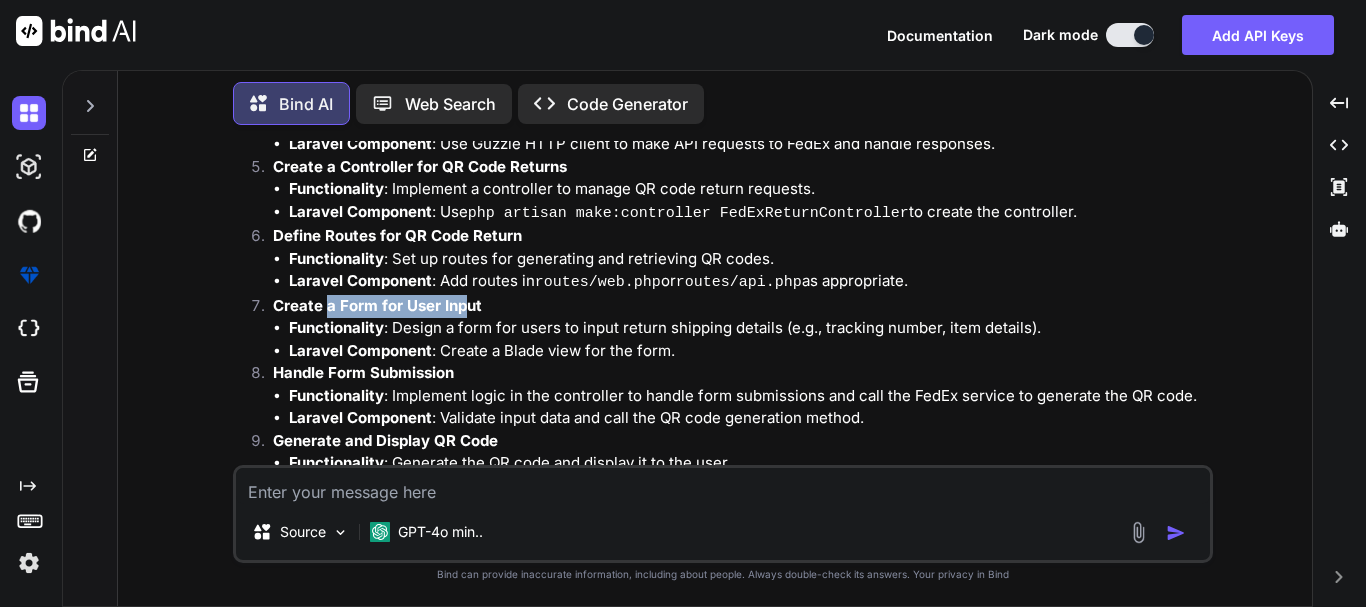 drag, startPoint x: 328, startPoint y: 283, endPoint x: 466, endPoint y: 283, distance: 138 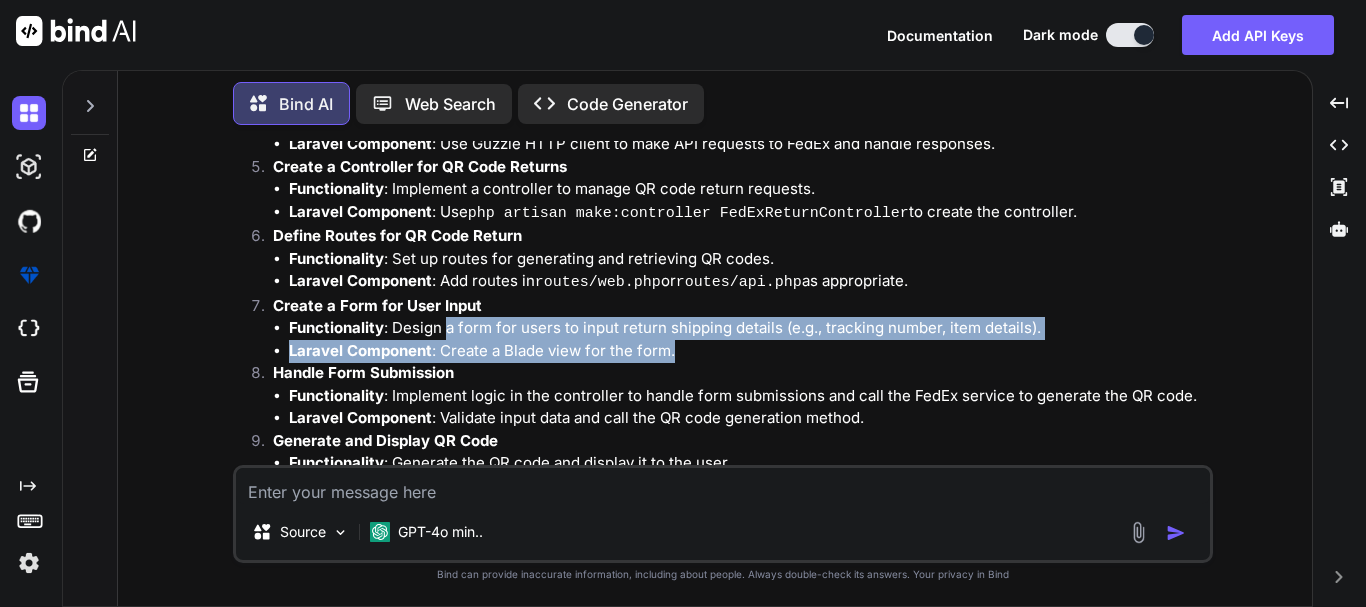 drag, startPoint x: 448, startPoint y: 304, endPoint x: 696, endPoint y: 320, distance: 248.5156 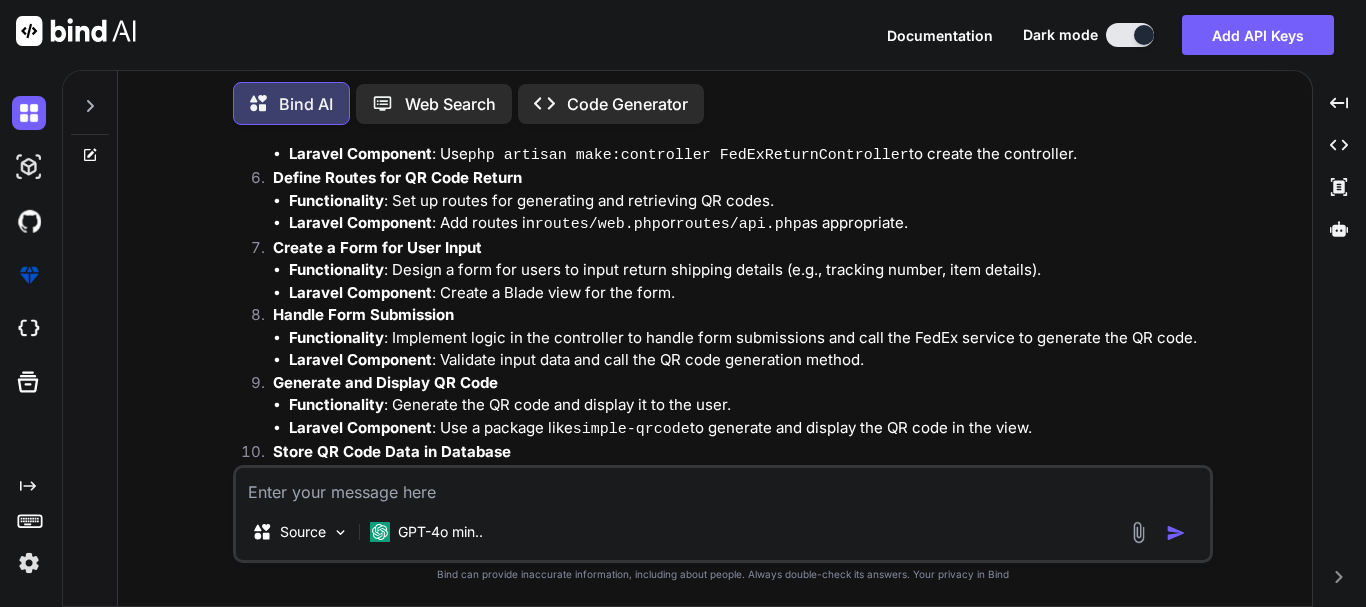 scroll, scrollTop: 2763, scrollLeft: 0, axis: vertical 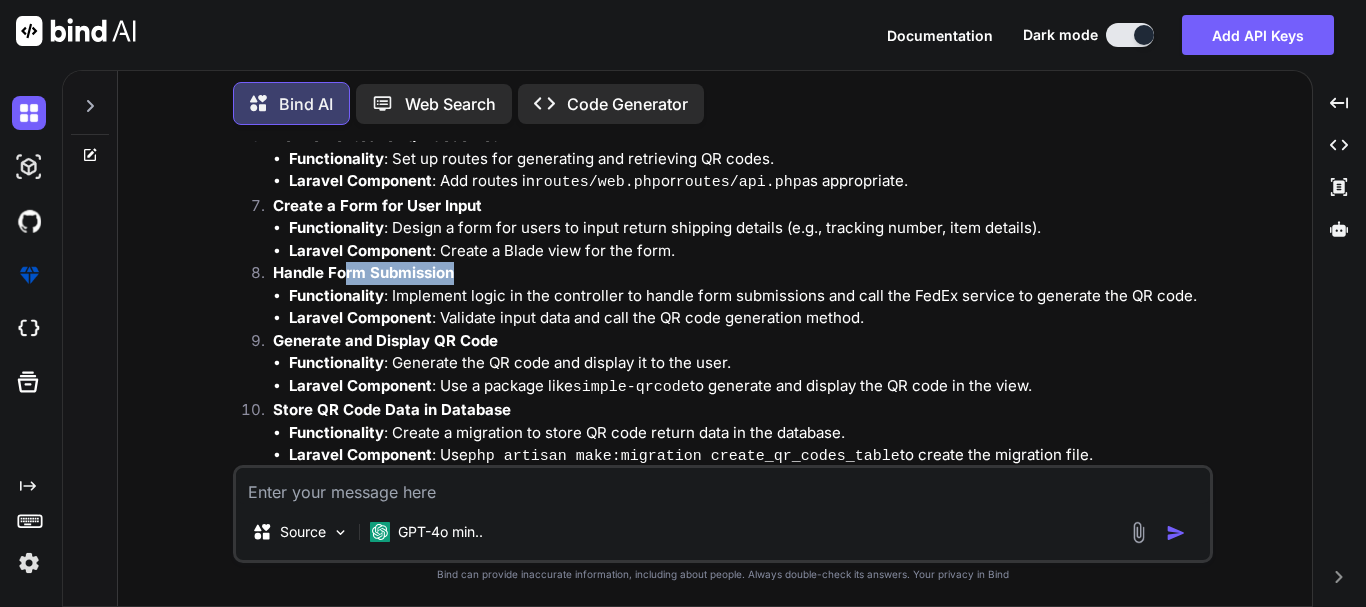 drag, startPoint x: 347, startPoint y: 247, endPoint x: 472, endPoint y: 247, distance: 125 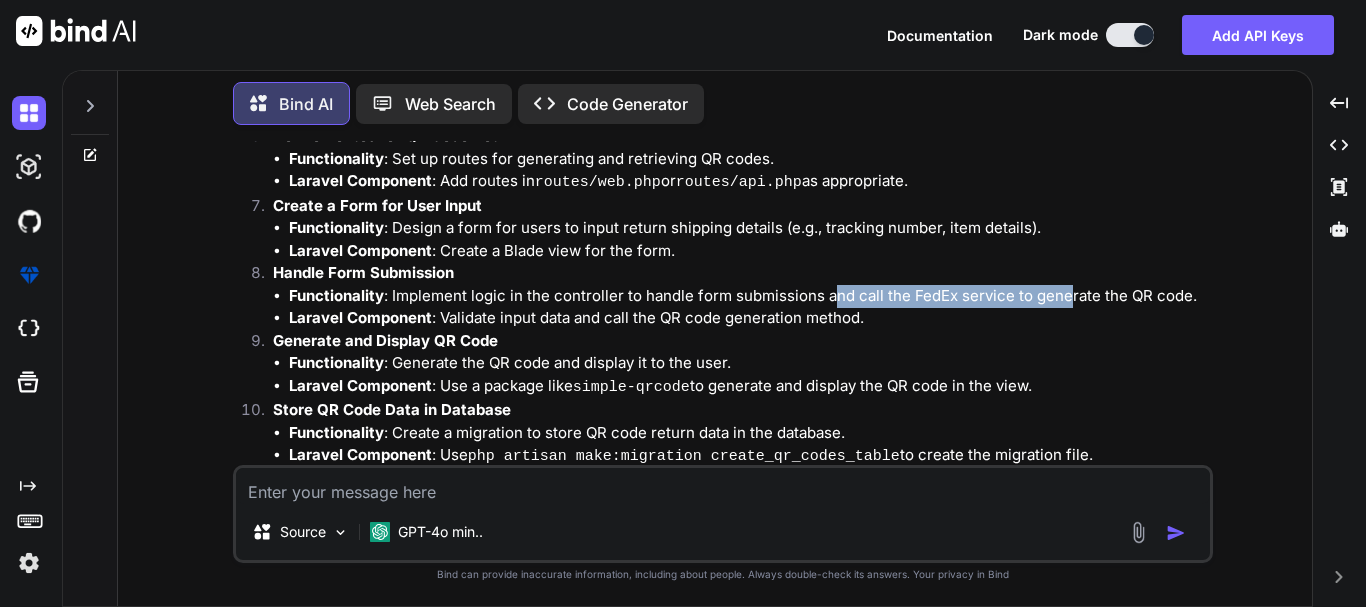 drag, startPoint x: 834, startPoint y: 270, endPoint x: 1070, endPoint y: 270, distance: 236 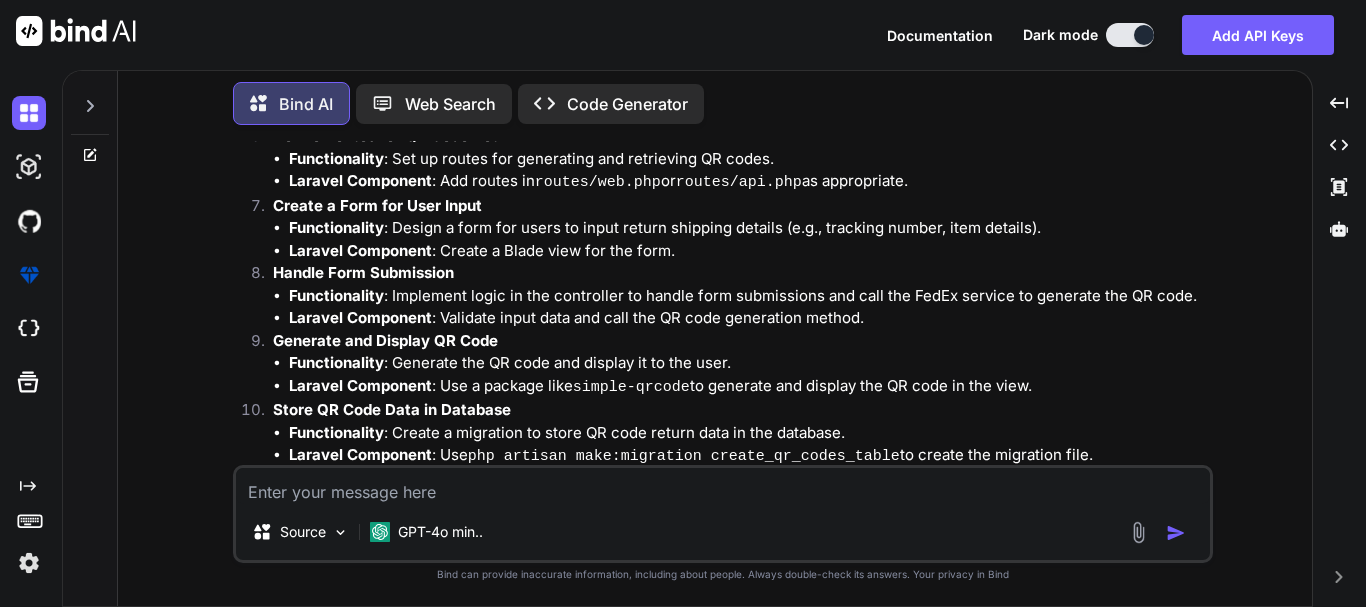 scroll, scrollTop: 2863, scrollLeft: 0, axis: vertical 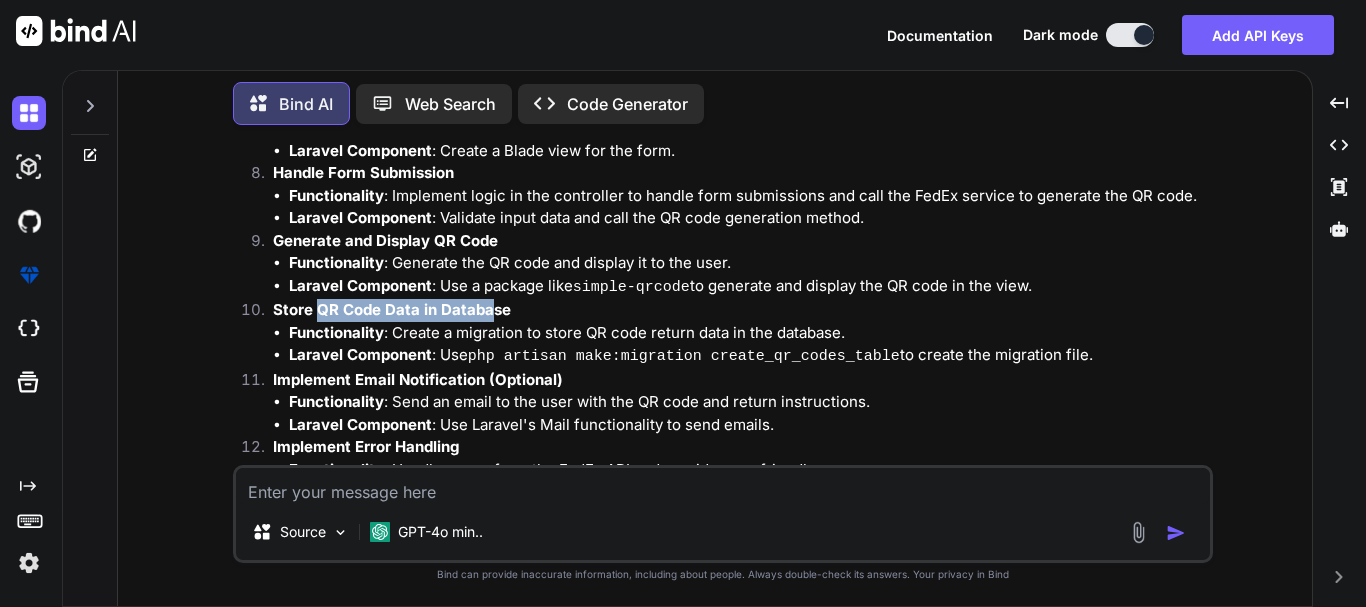 drag, startPoint x: 318, startPoint y: 284, endPoint x: 489, endPoint y: 283, distance: 171.00293 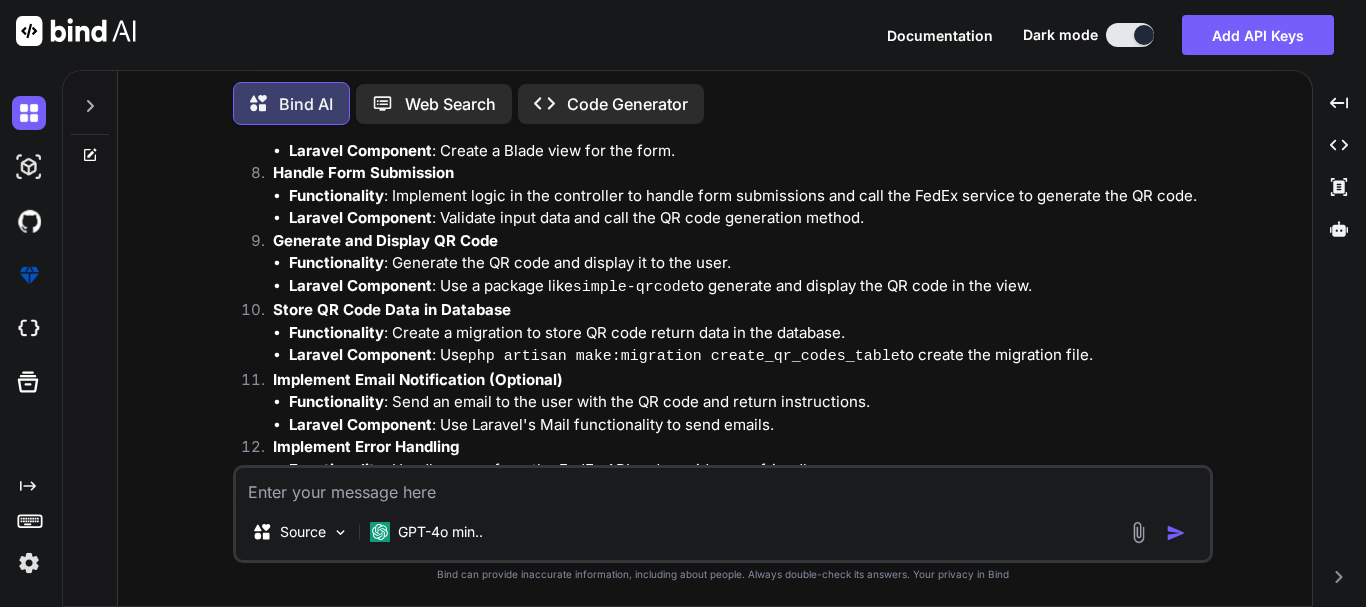 click on "Implement Email Notification (Optional)" at bounding box center [741, 380] 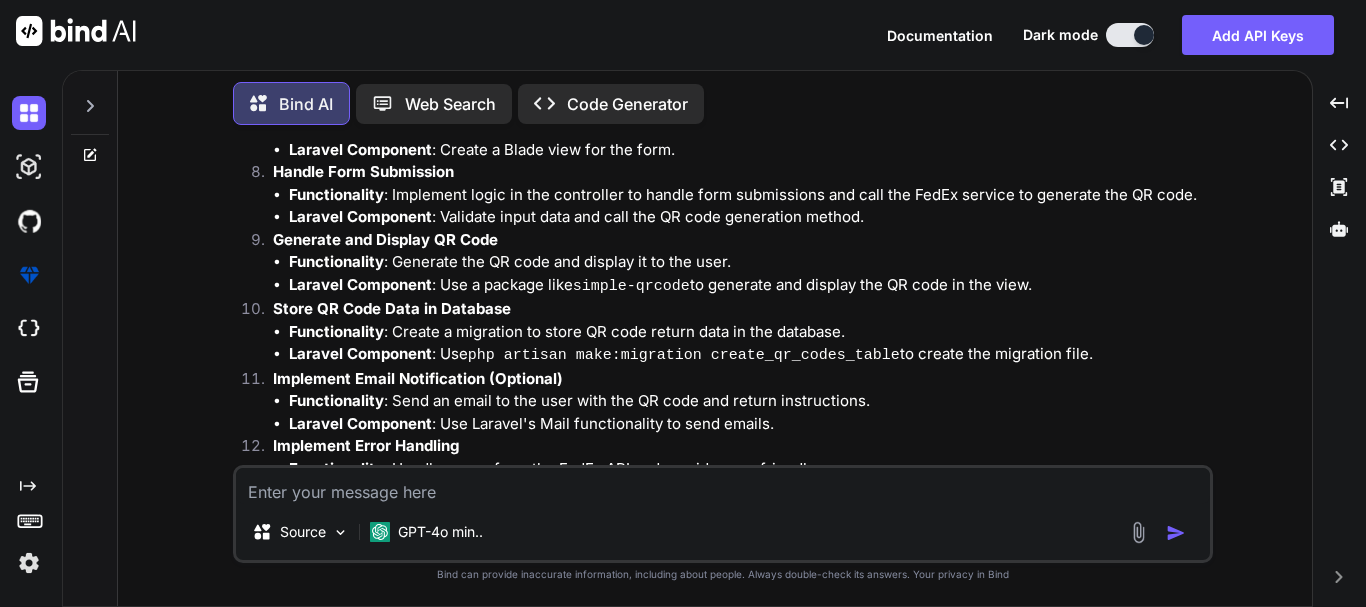 scroll, scrollTop: 2863, scrollLeft: 0, axis: vertical 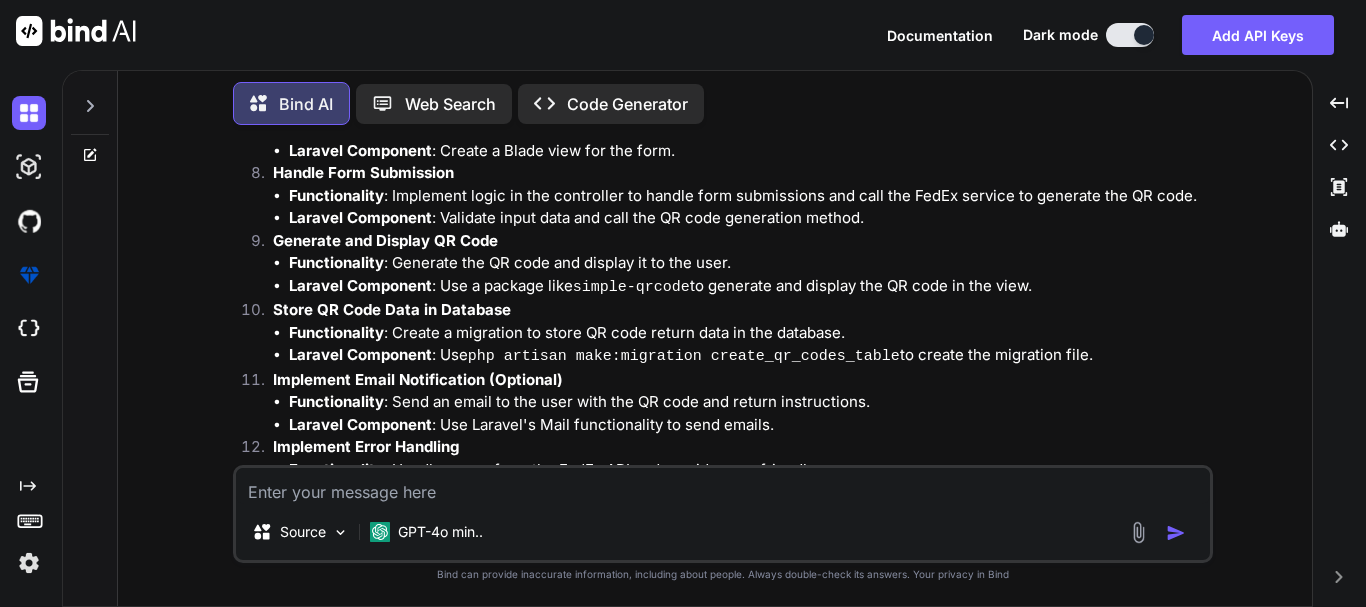 click at bounding box center (723, 486) 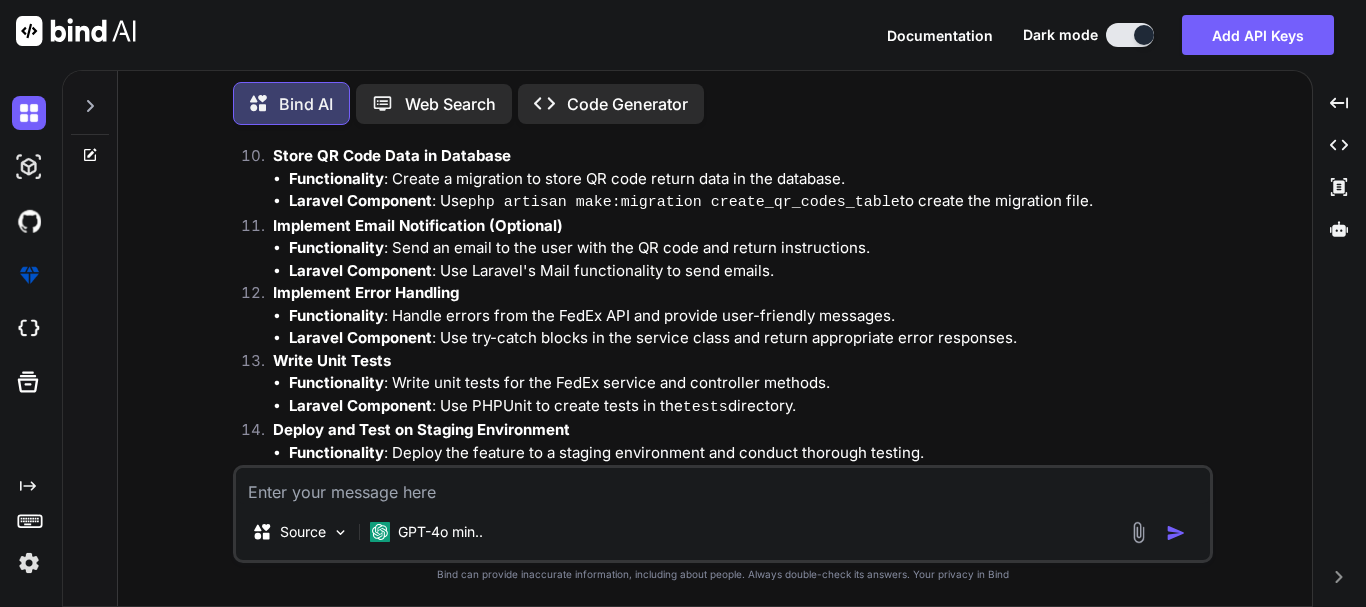 scroll, scrollTop: 3163, scrollLeft: 0, axis: vertical 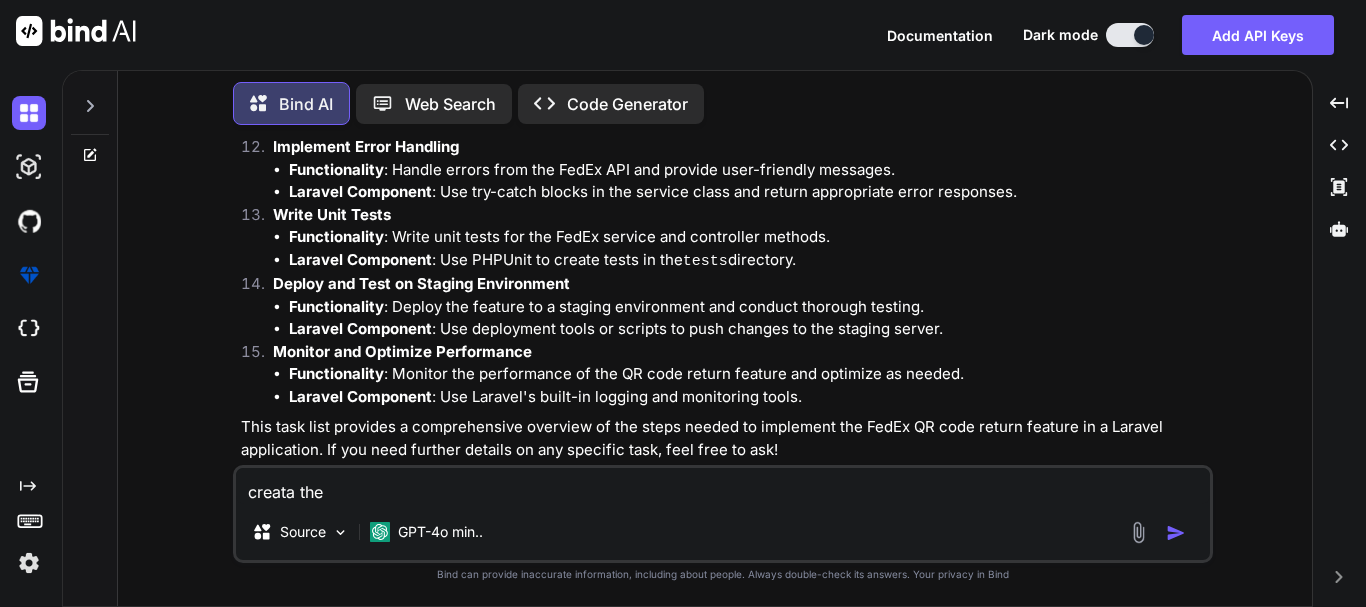 type on "creata the" 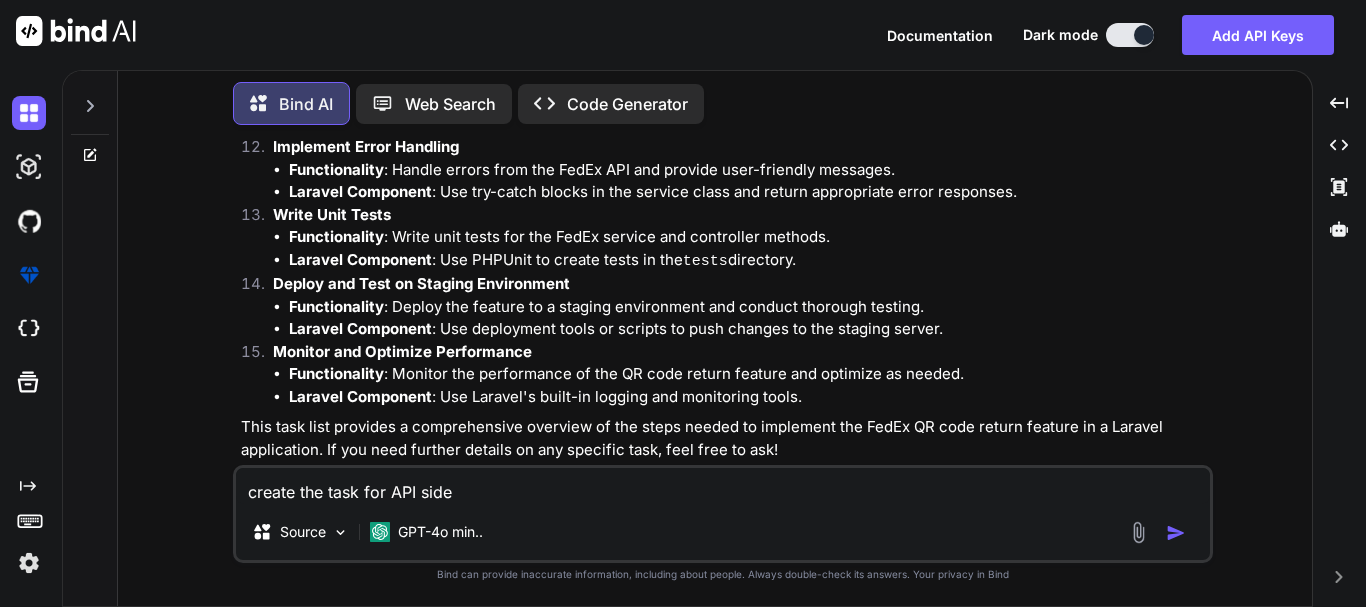 type on "create the task for API side" 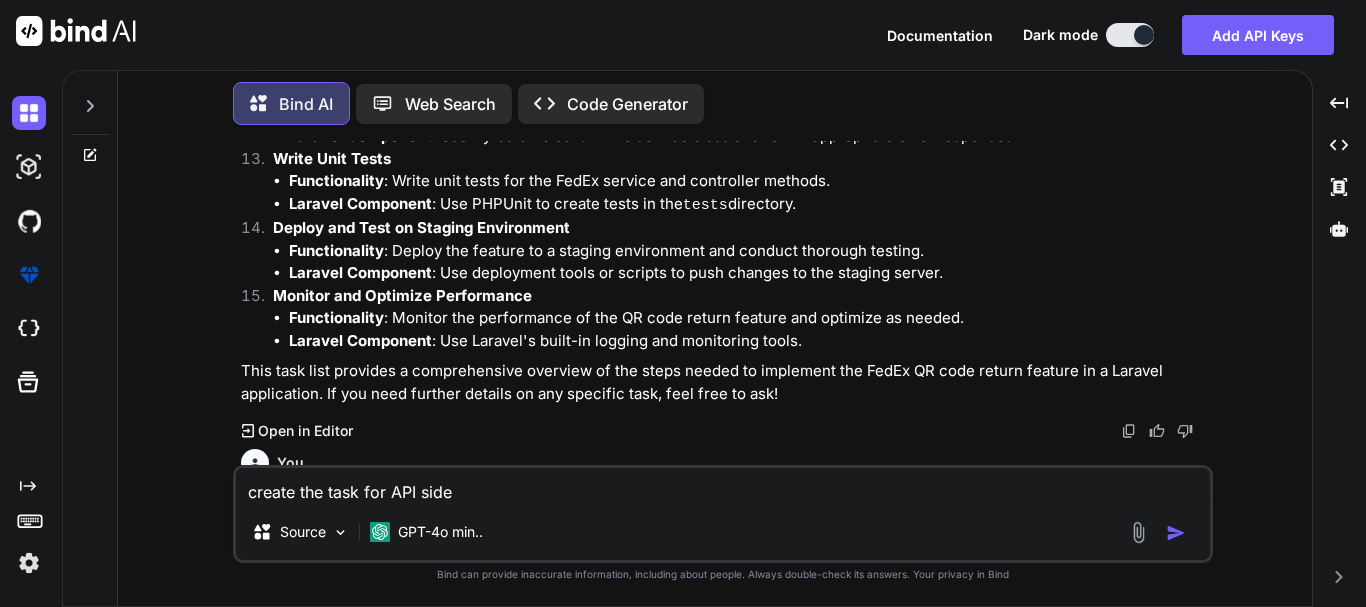 type 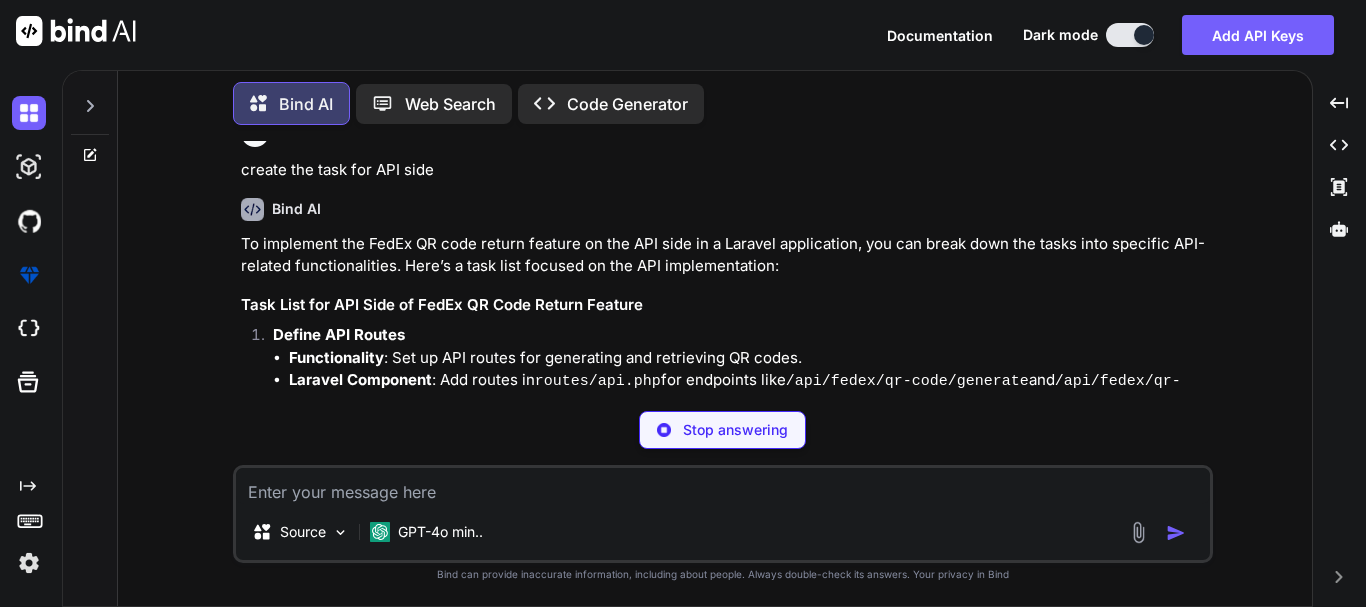 scroll, scrollTop: 3550, scrollLeft: 0, axis: vertical 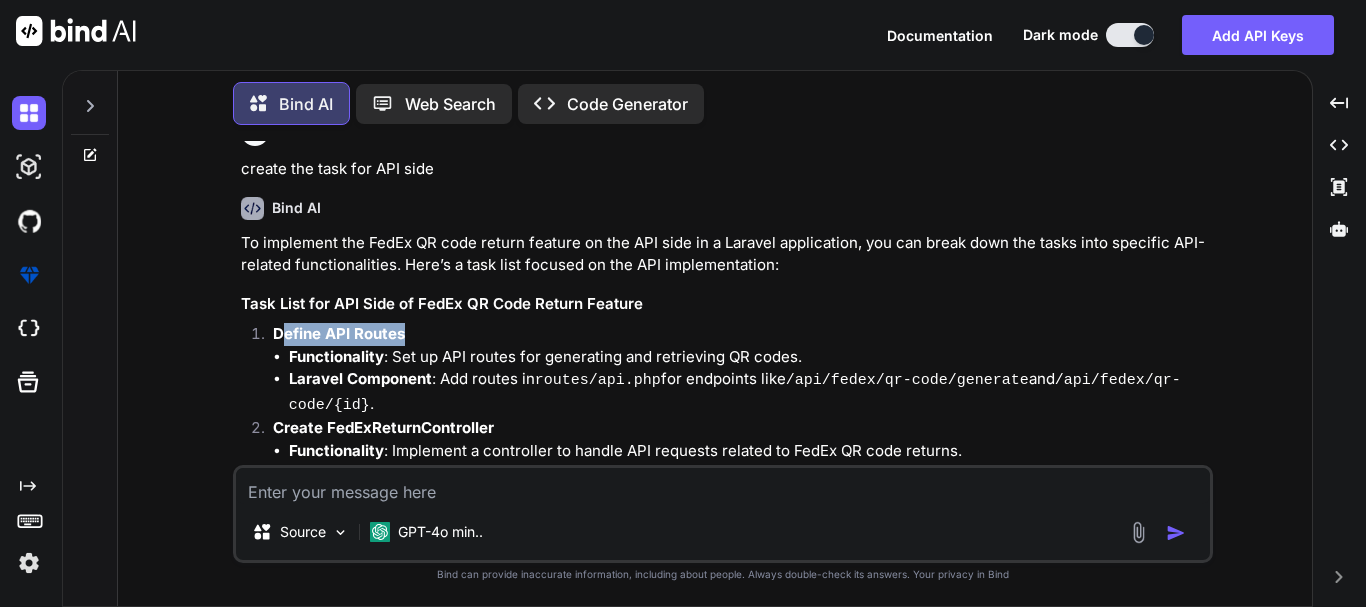 drag, startPoint x: 283, startPoint y: 302, endPoint x: 412, endPoint y: 291, distance: 129.46814 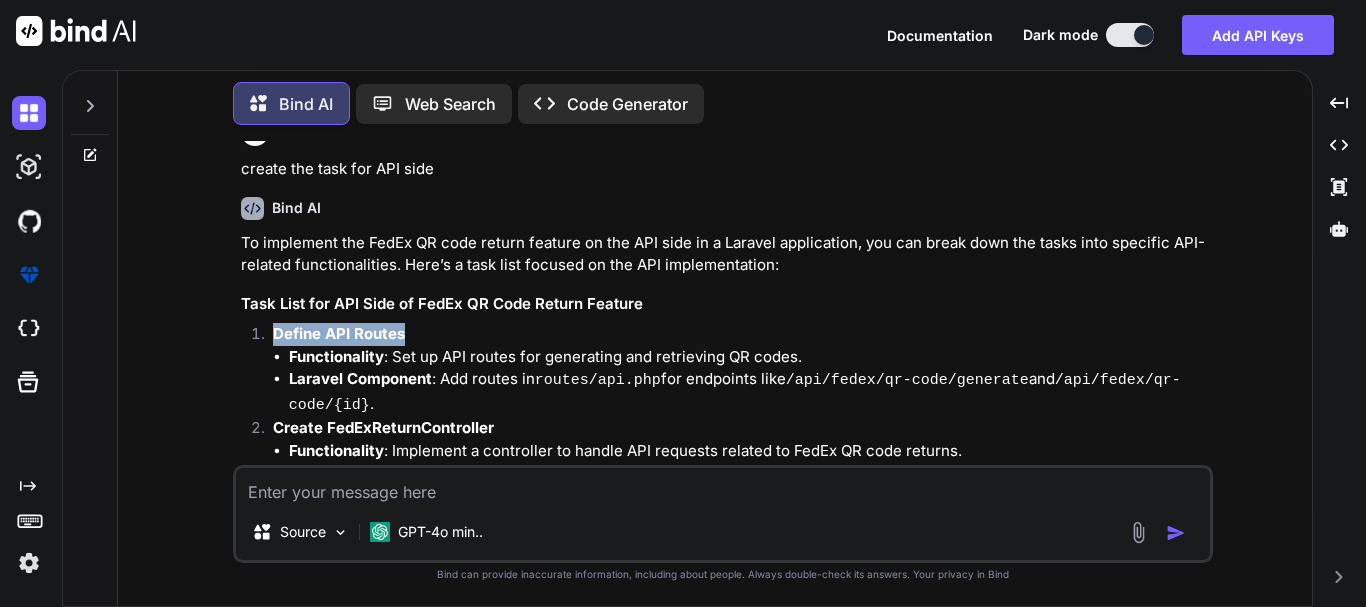 drag, startPoint x: 412, startPoint y: 292, endPoint x: 265, endPoint y: 295, distance: 147.03061 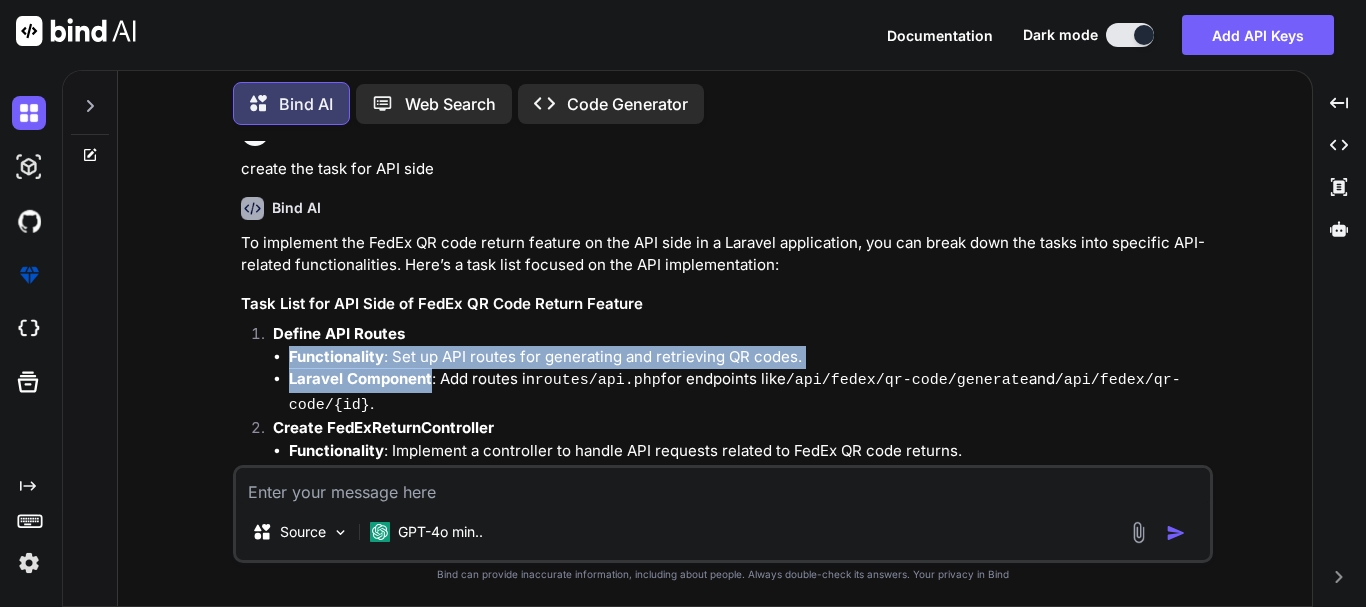 drag, startPoint x: 432, startPoint y: 351, endPoint x: 283, endPoint y: 330, distance: 150.4726 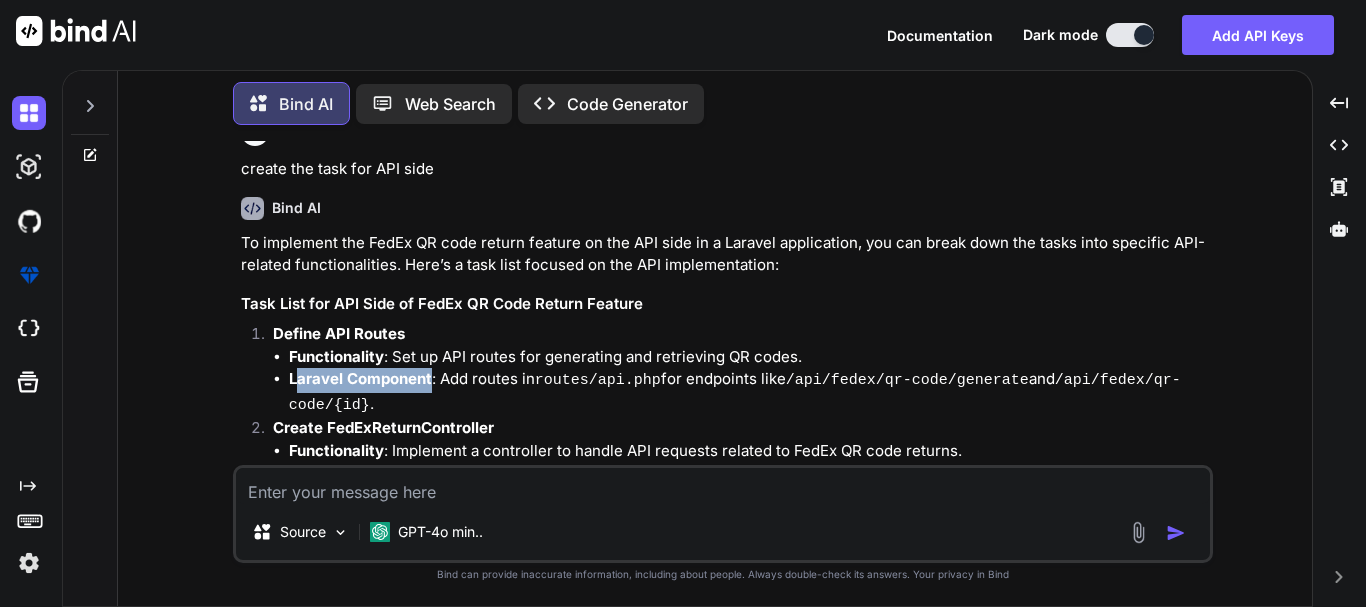 drag, startPoint x: 429, startPoint y: 350, endPoint x: 293, endPoint y: 342, distance: 136.23509 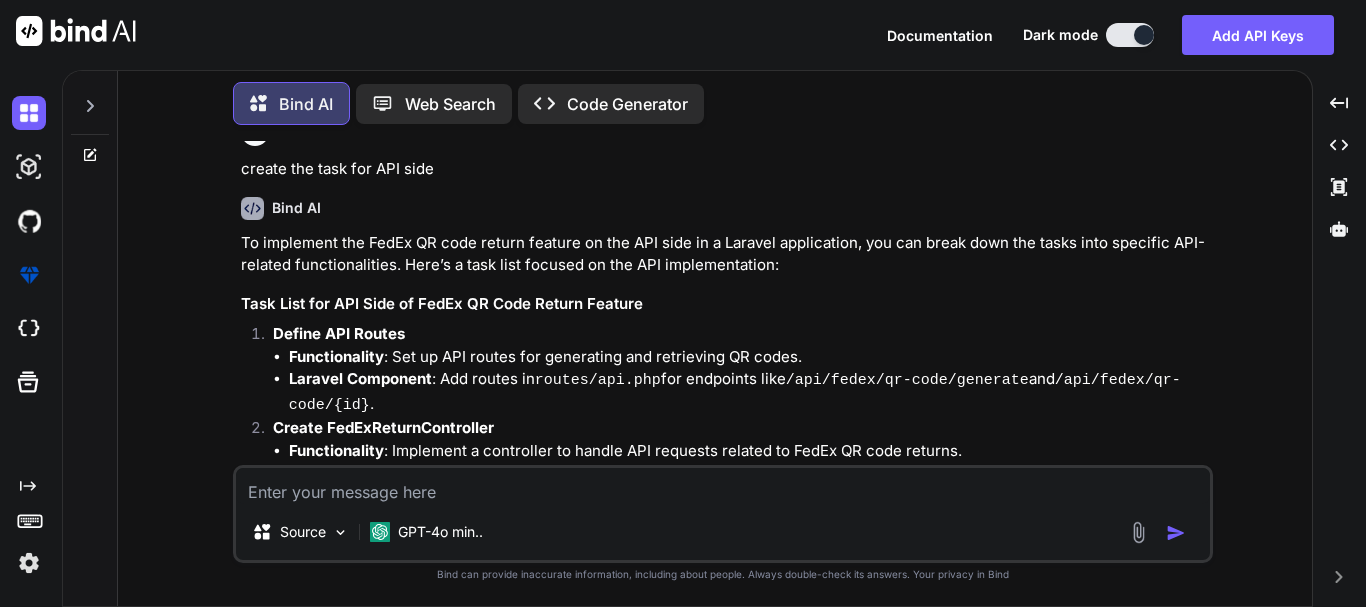 click on "Functionality" at bounding box center [336, 356] 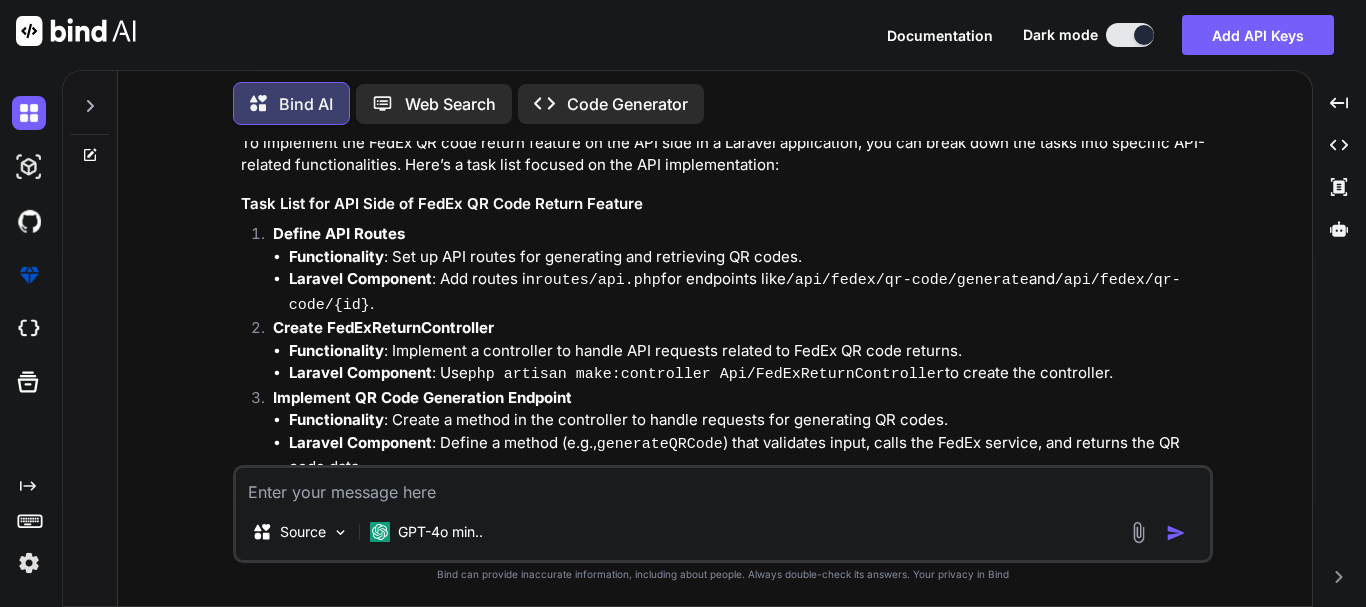 scroll, scrollTop: 3750, scrollLeft: 0, axis: vertical 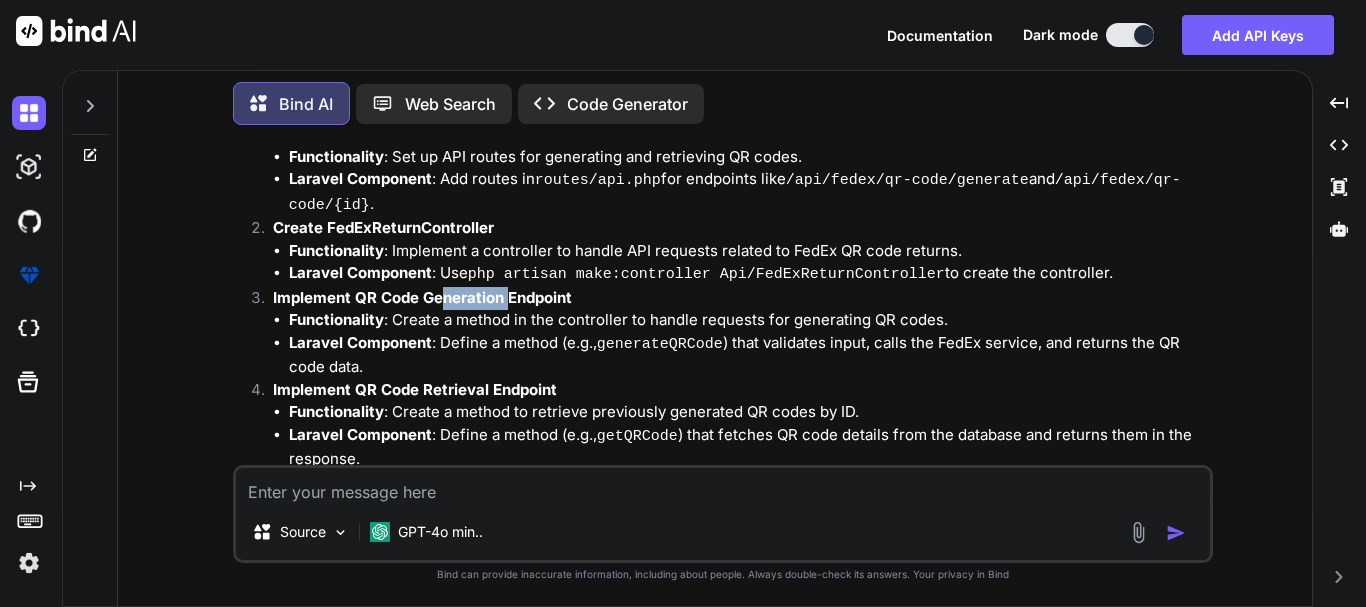 drag, startPoint x: 439, startPoint y: 254, endPoint x: 520, endPoint y: 257, distance: 81.055534 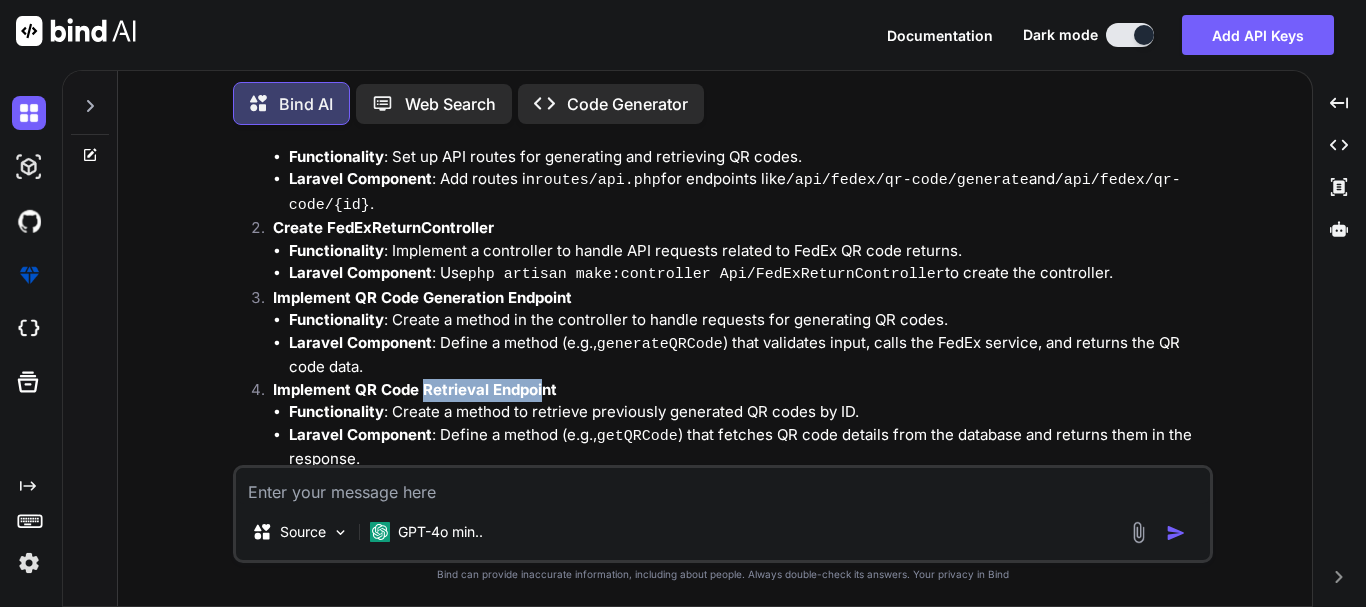 drag, startPoint x: 423, startPoint y: 353, endPoint x: 544, endPoint y: 352, distance: 121.004135 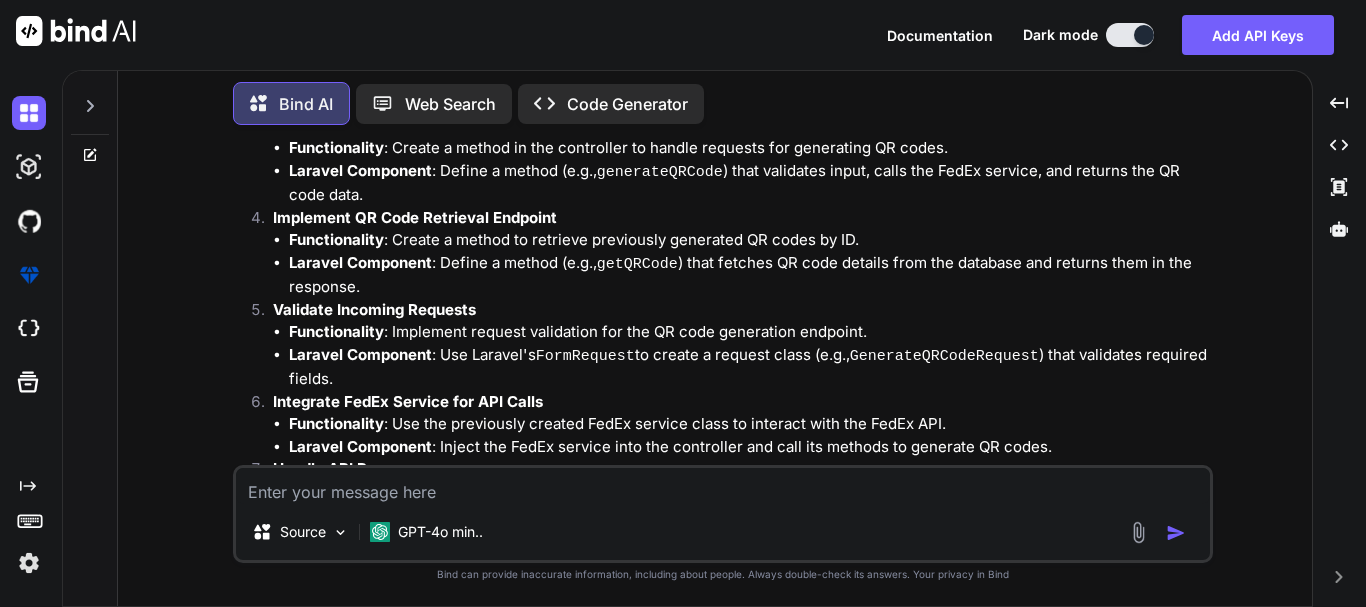 scroll, scrollTop: 3950, scrollLeft: 0, axis: vertical 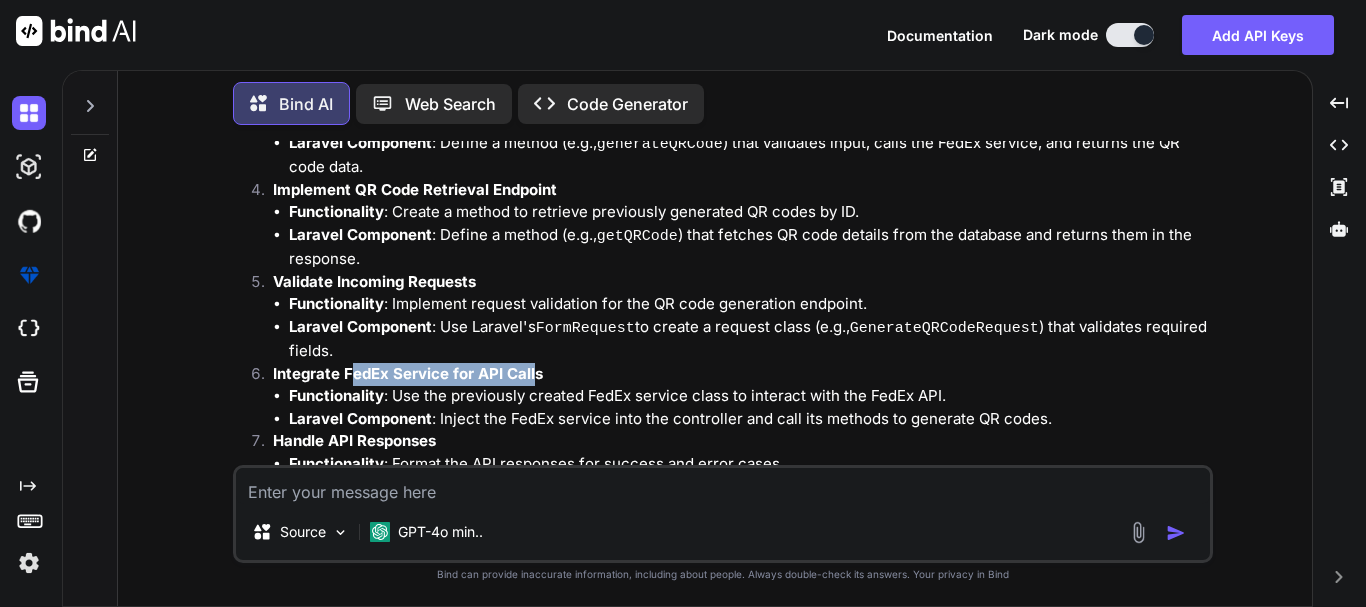 drag, startPoint x: 352, startPoint y: 329, endPoint x: 535, endPoint y: 326, distance: 183.02458 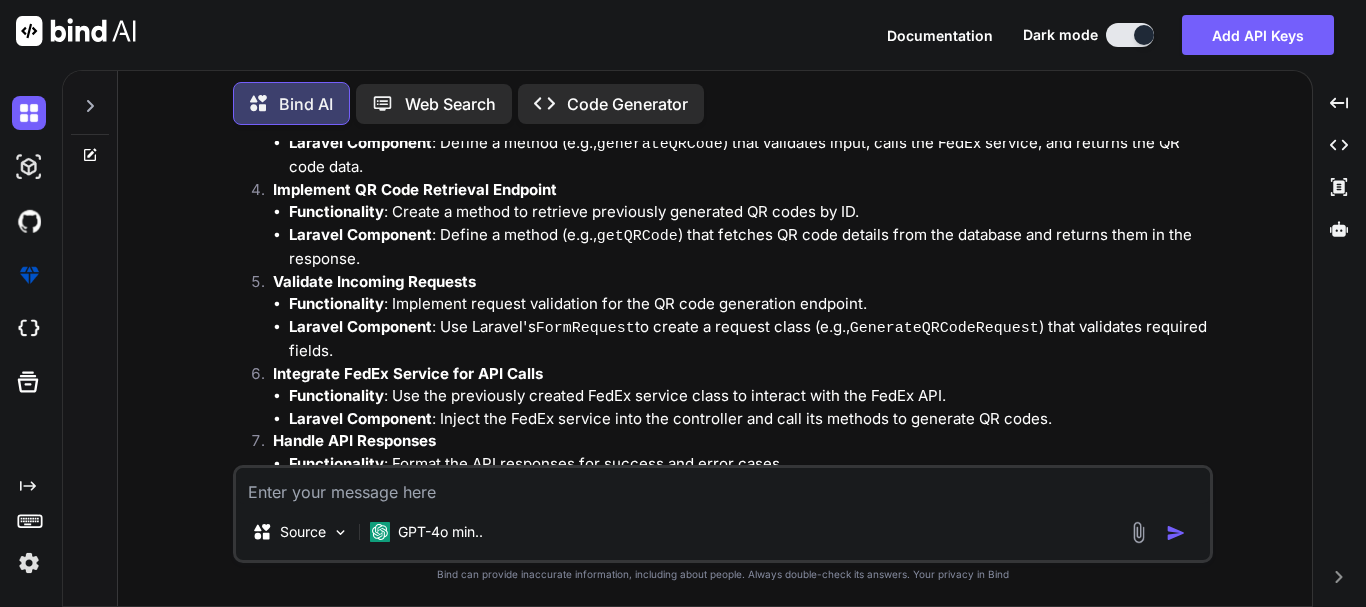 click on "Integrate FedEx Service for API Calls" at bounding box center (741, 374) 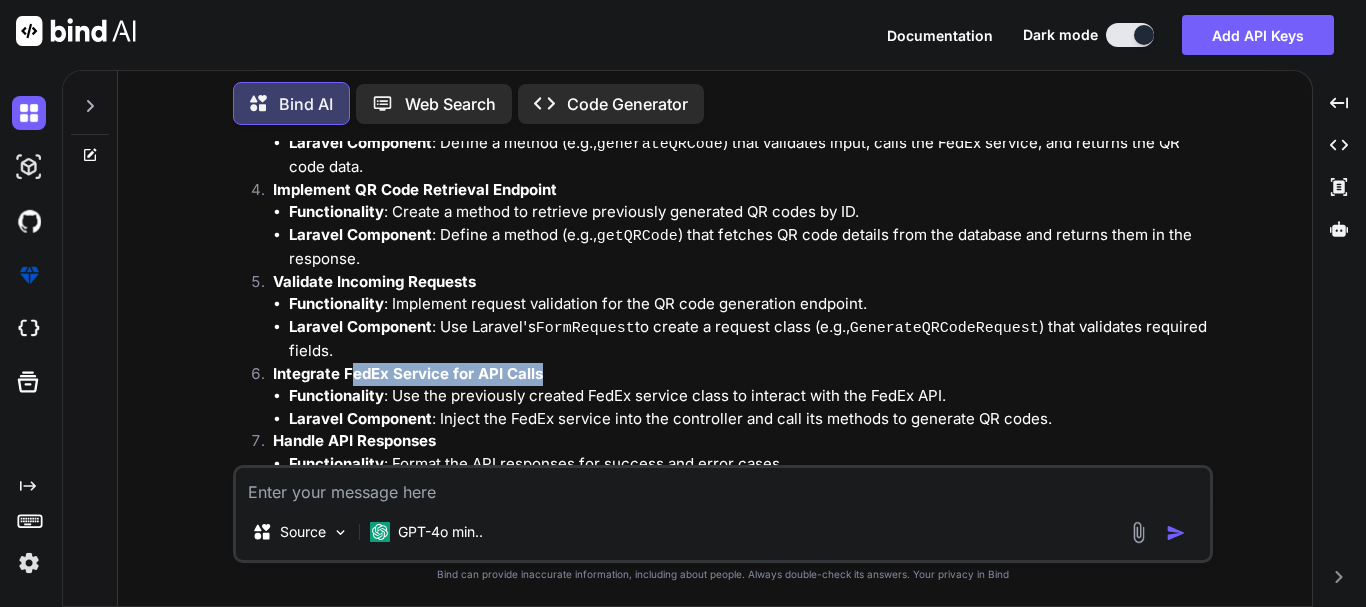 drag, startPoint x: 532, startPoint y: 329, endPoint x: 425, endPoint y: 302, distance: 110.35397 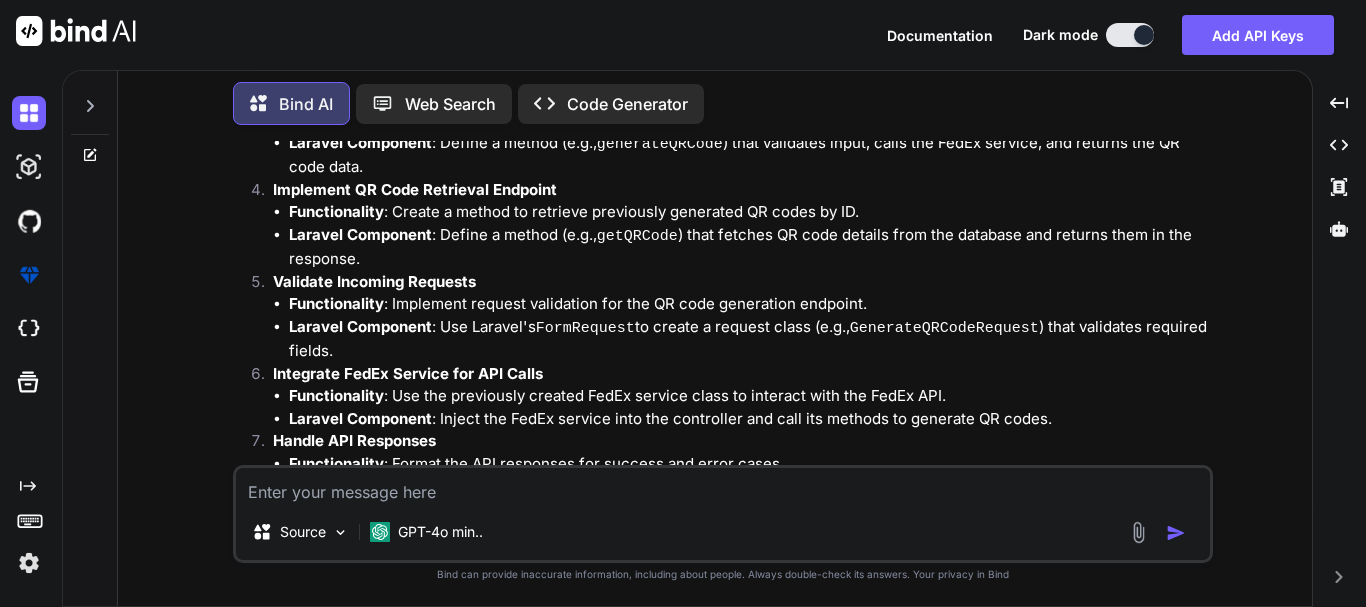 click on "Laravel Component : Use Laravel's  FormRequest  to create a request class (e.g.,  GenerateQRCodeRequest ) that validates required fields." at bounding box center [749, 339] 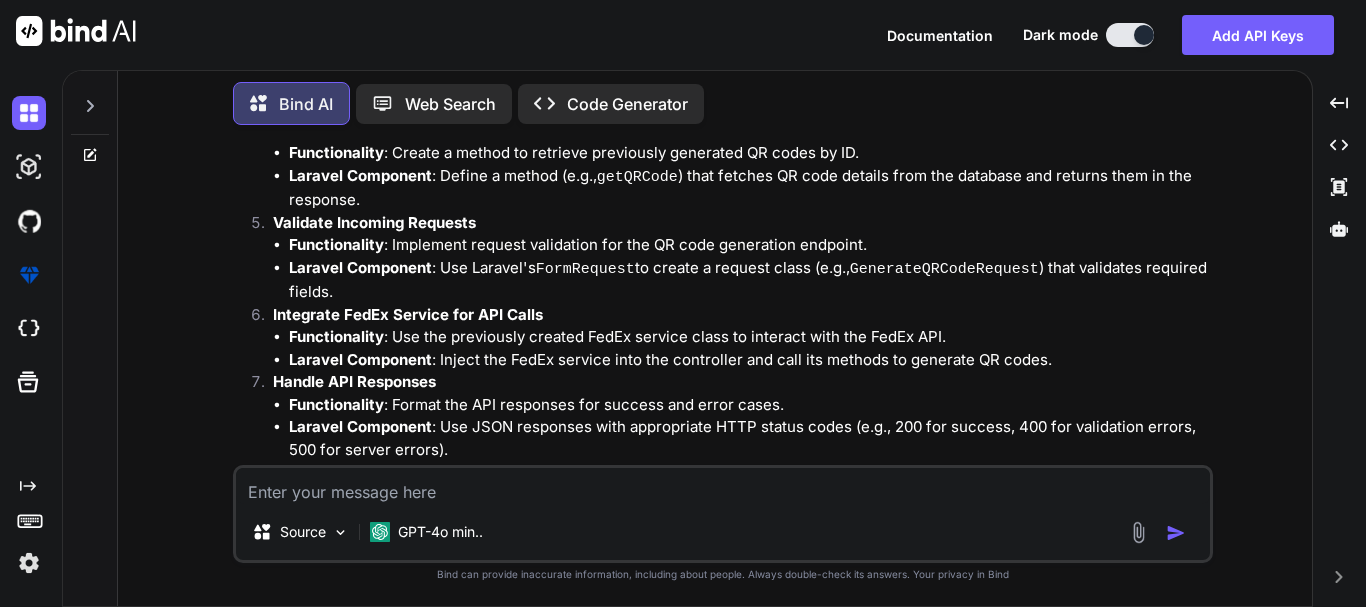 scroll, scrollTop: 4050, scrollLeft: 0, axis: vertical 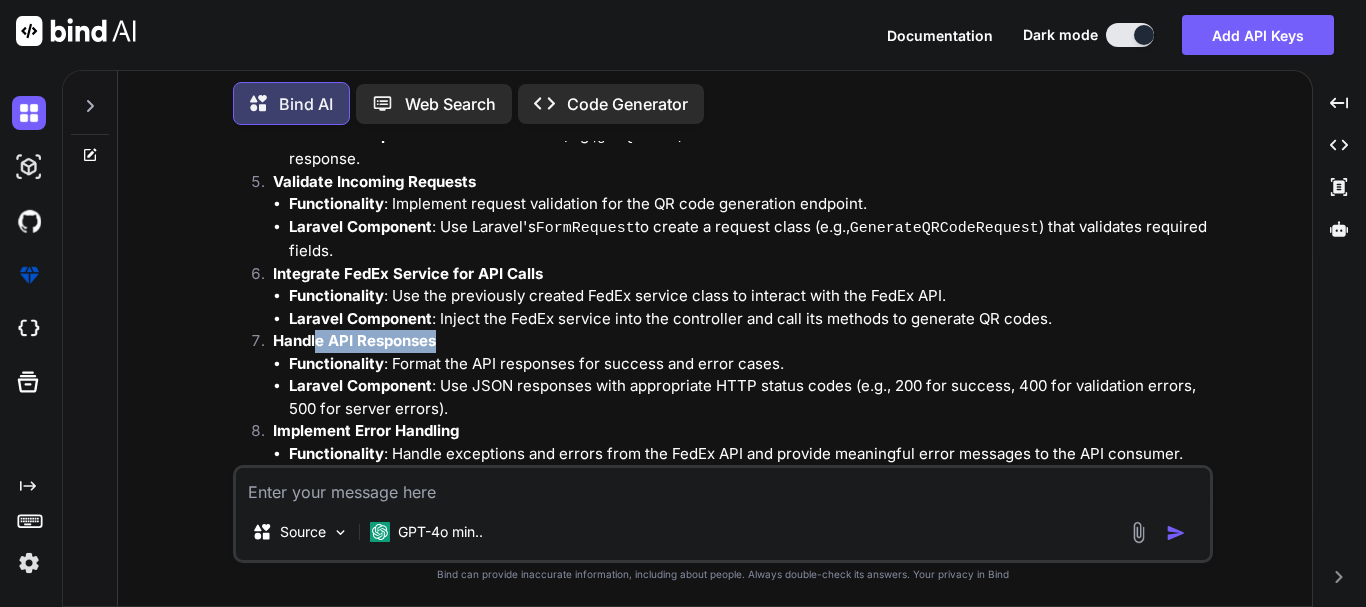 drag, startPoint x: 318, startPoint y: 292, endPoint x: 451, endPoint y: 297, distance: 133.09395 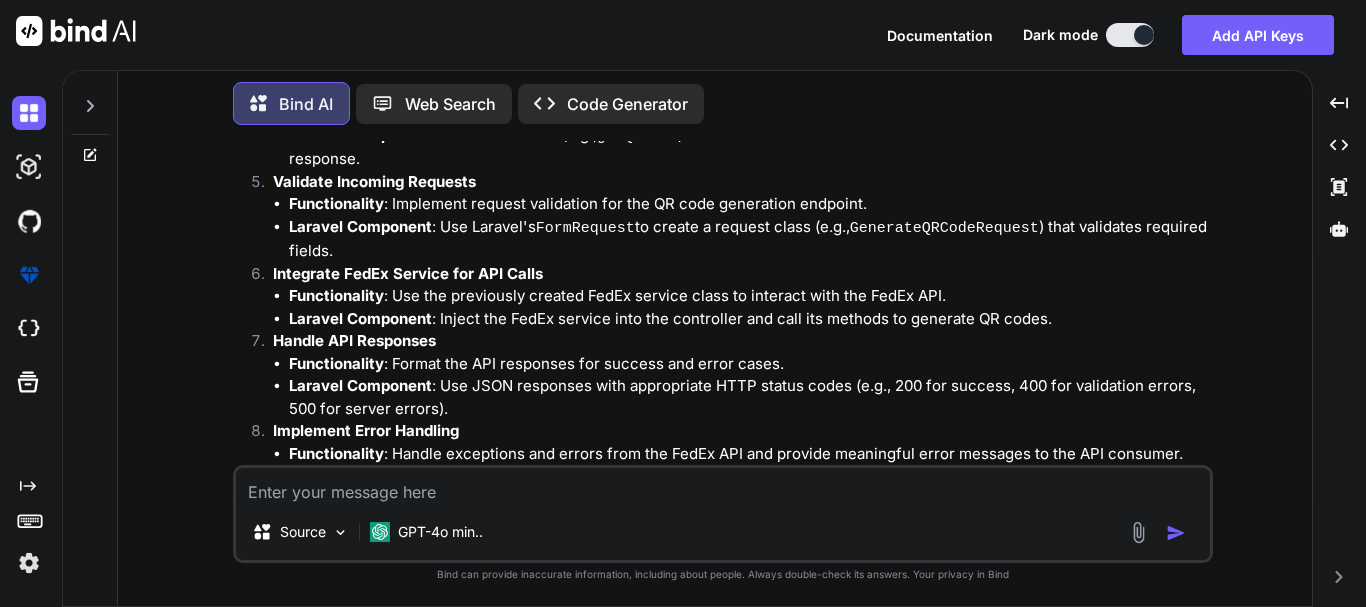 scroll, scrollTop: 4150, scrollLeft: 0, axis: vertical 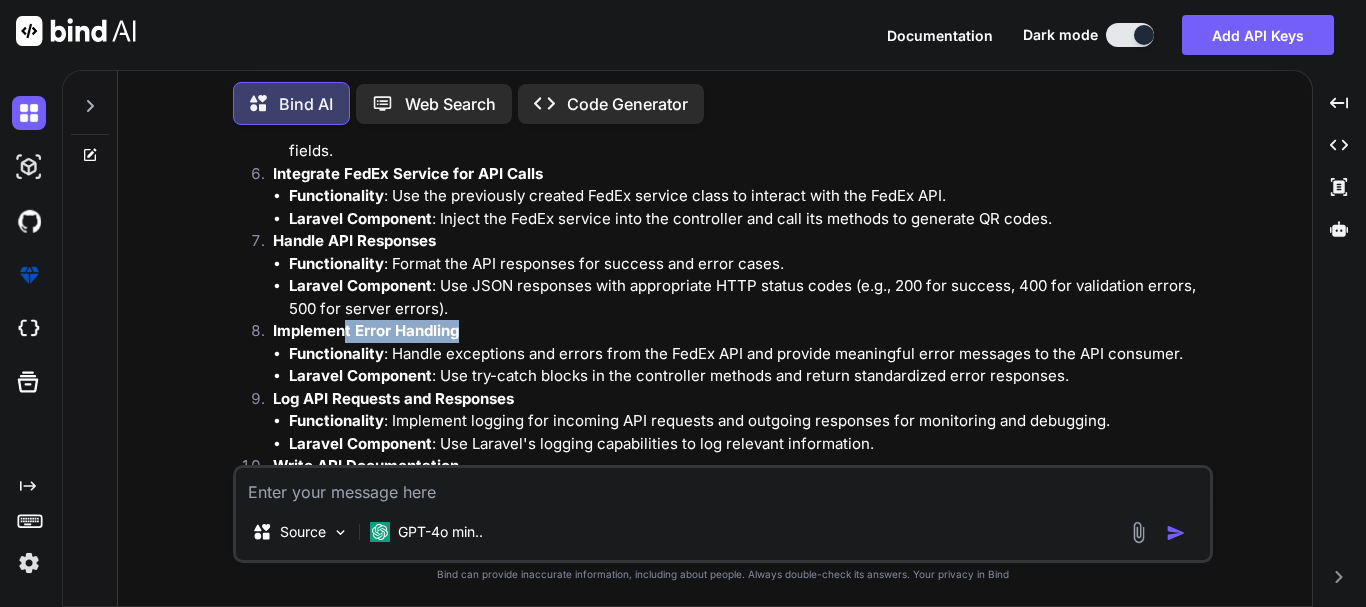 drag, startPoint x: 342, startPoint y: 289, endPoint x: 472, endPoint y: 278, distance: 130.46455 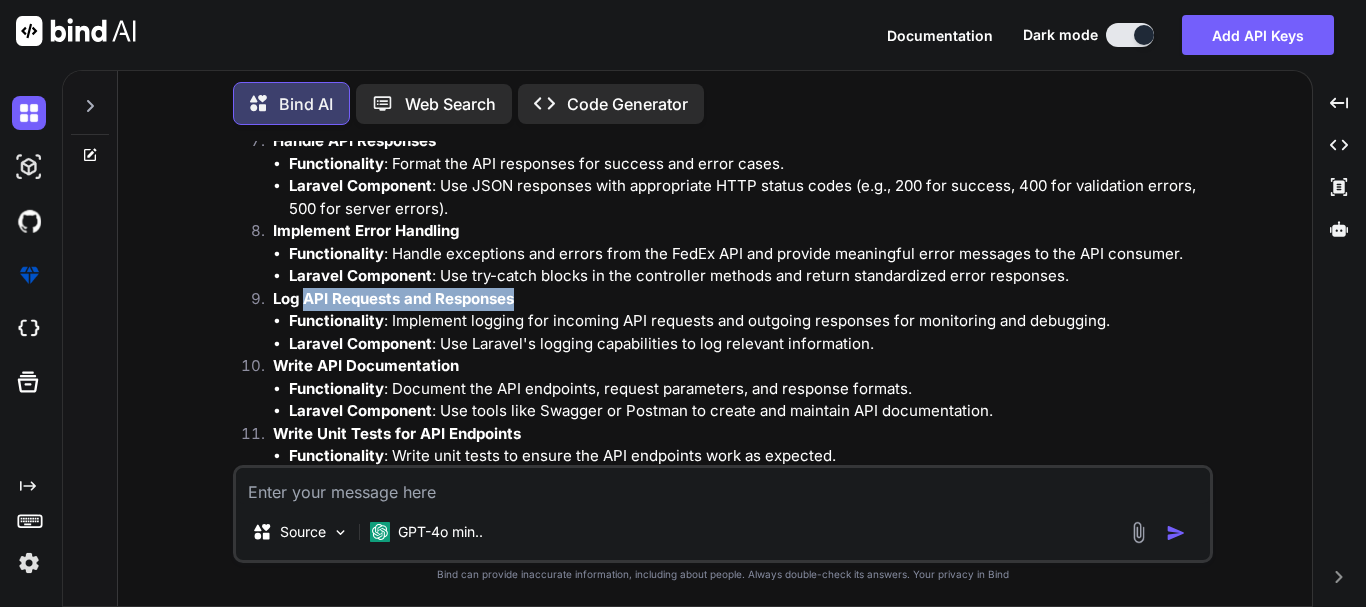 drag, startPoint x: 304, startPoint y: 256, endPoint x: 545, endPoint y: 253, distance: 241.01868 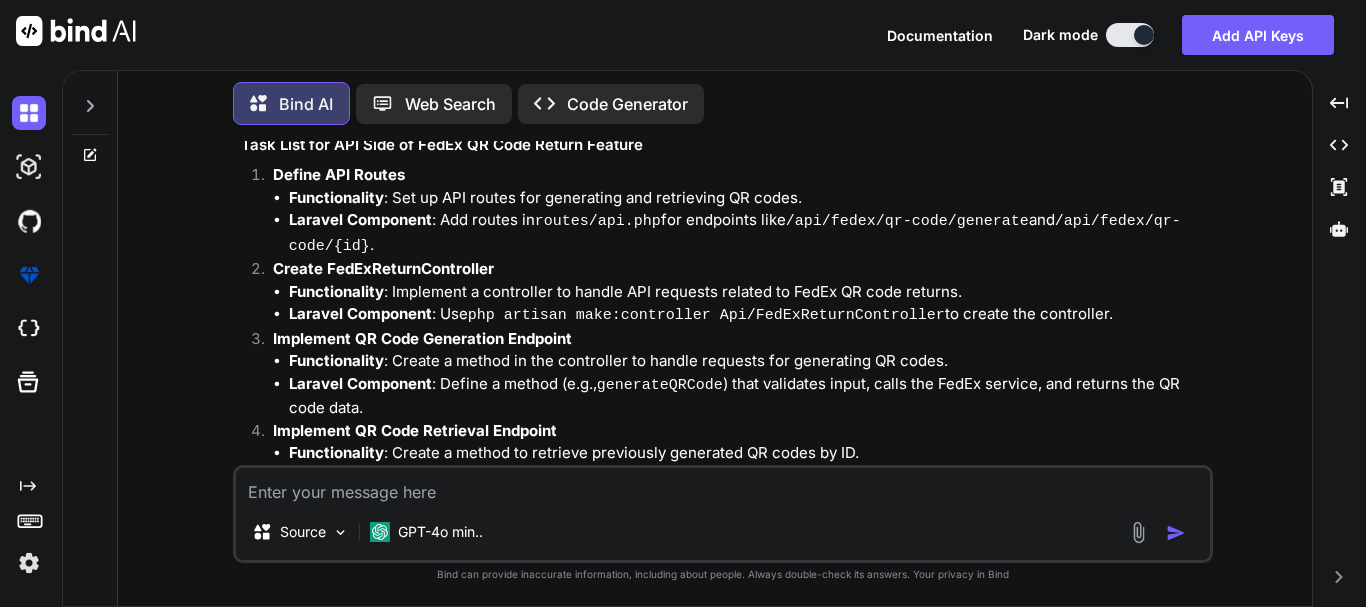 scroll, scrollTop: 3750, scrollLeft: 0, axis: vertical 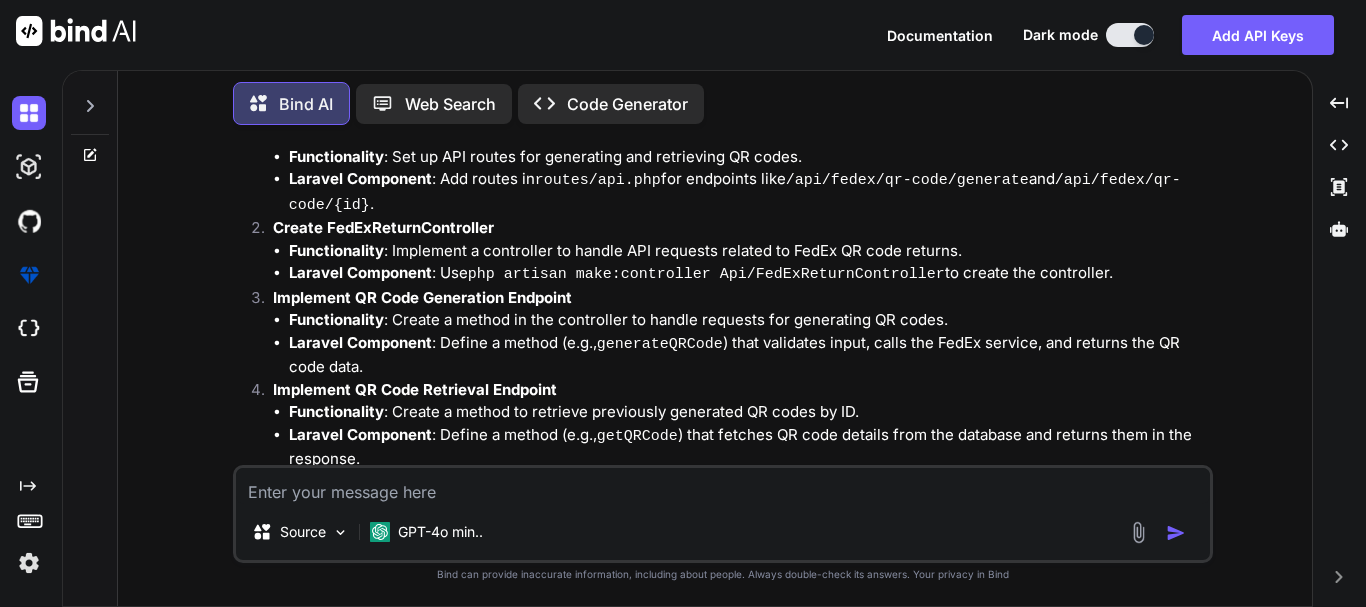 click on "Functionality : Create a method in the controller to handle requests for generating QR codes." at bounding box center (749, 320) 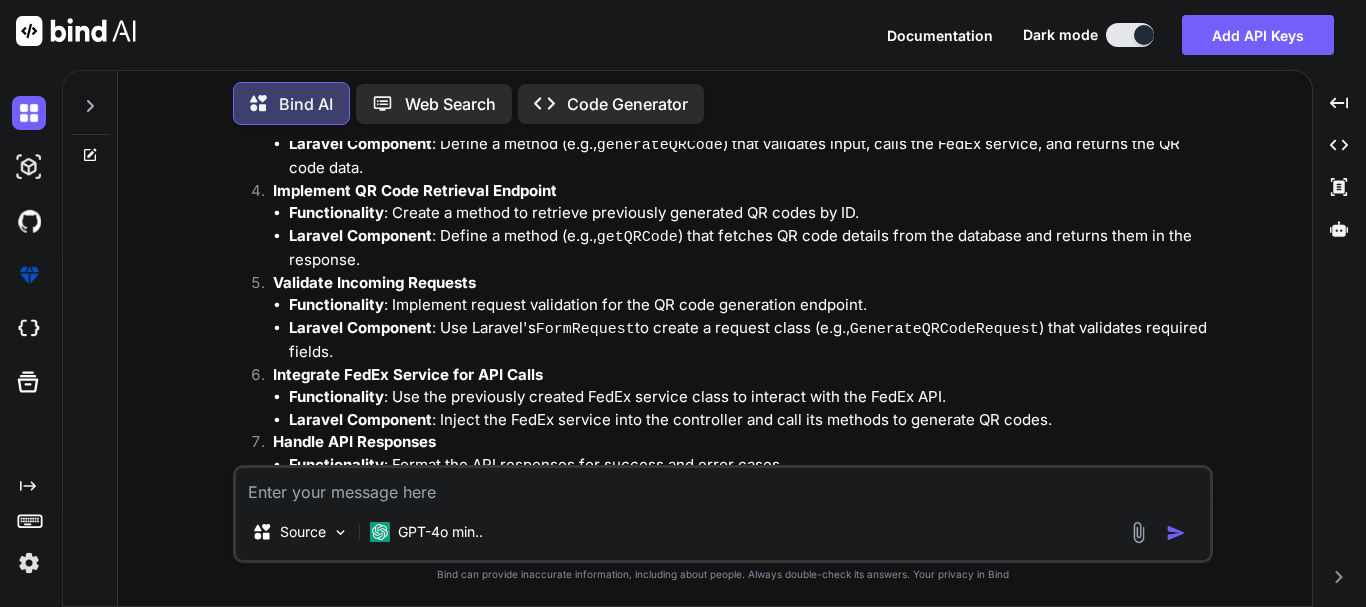 scroll, scrollTop: 3950, scrollLeft: 0, axis: vertical 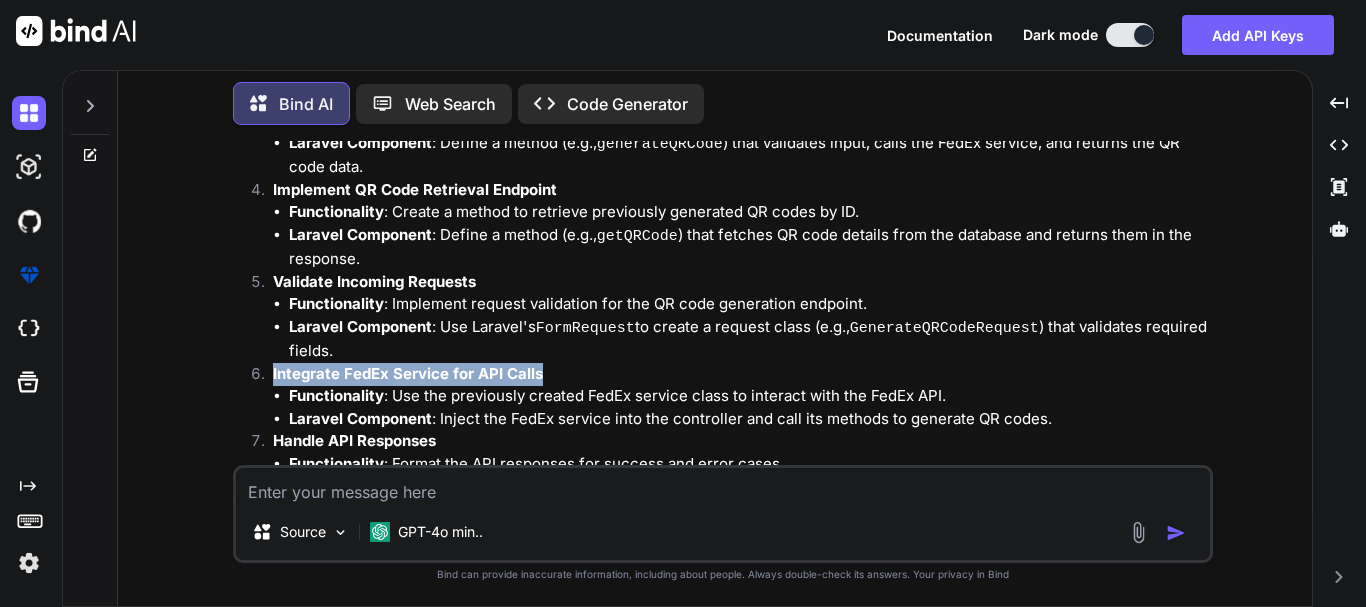 drag, startPoint x: 542, startPoint y: 330, endPoint x: 272, endPoint y: 333, distance: 270.01666 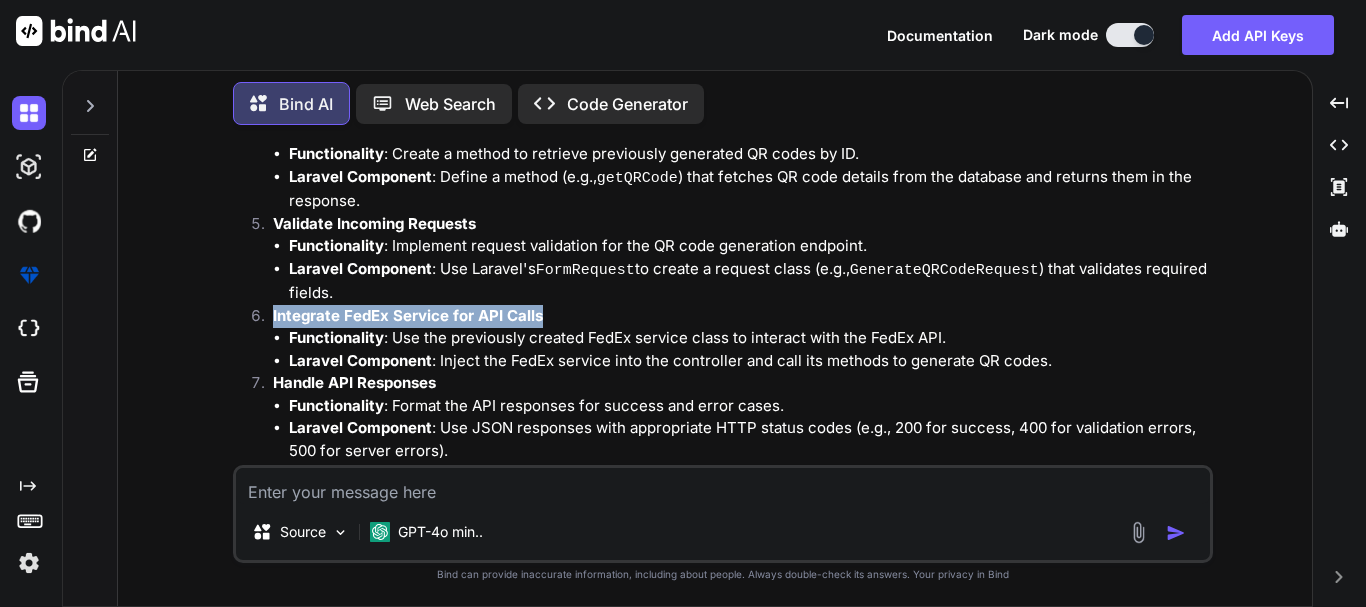 scroll, scrollTop: 4050, scrollLeft: 0, axis: vertical 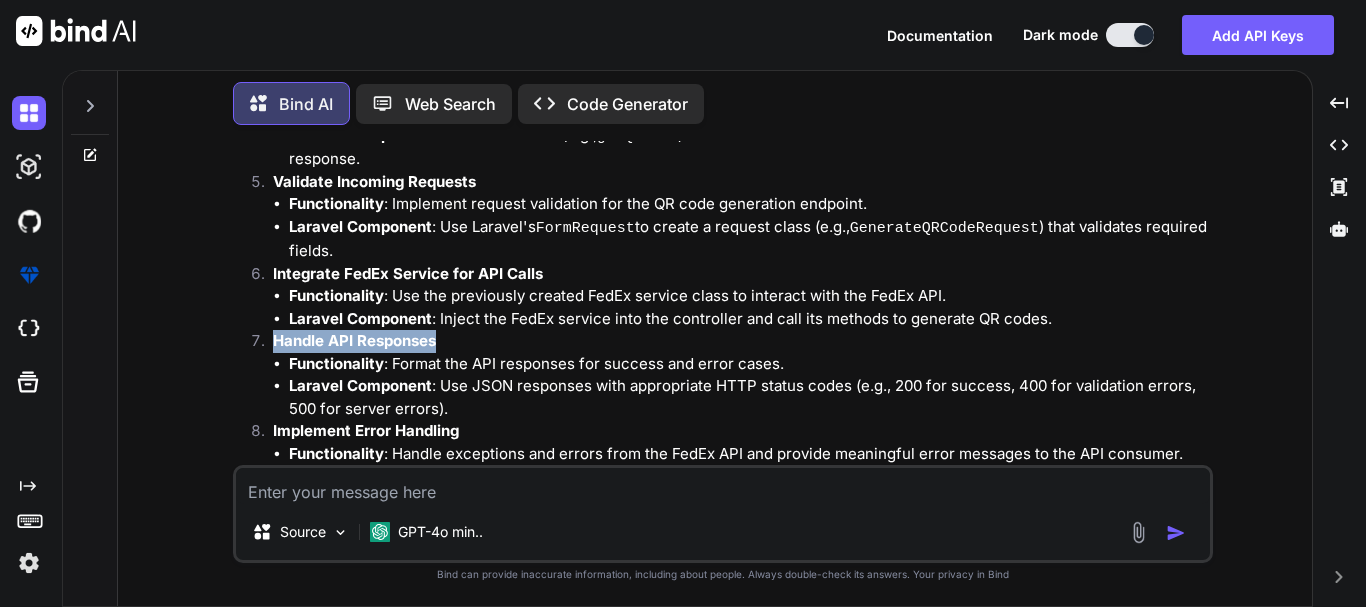 drag, startPoint x: 444, startPoint y: 299, endPoint x: 277, endPoint y: 300, distance: 167.00299 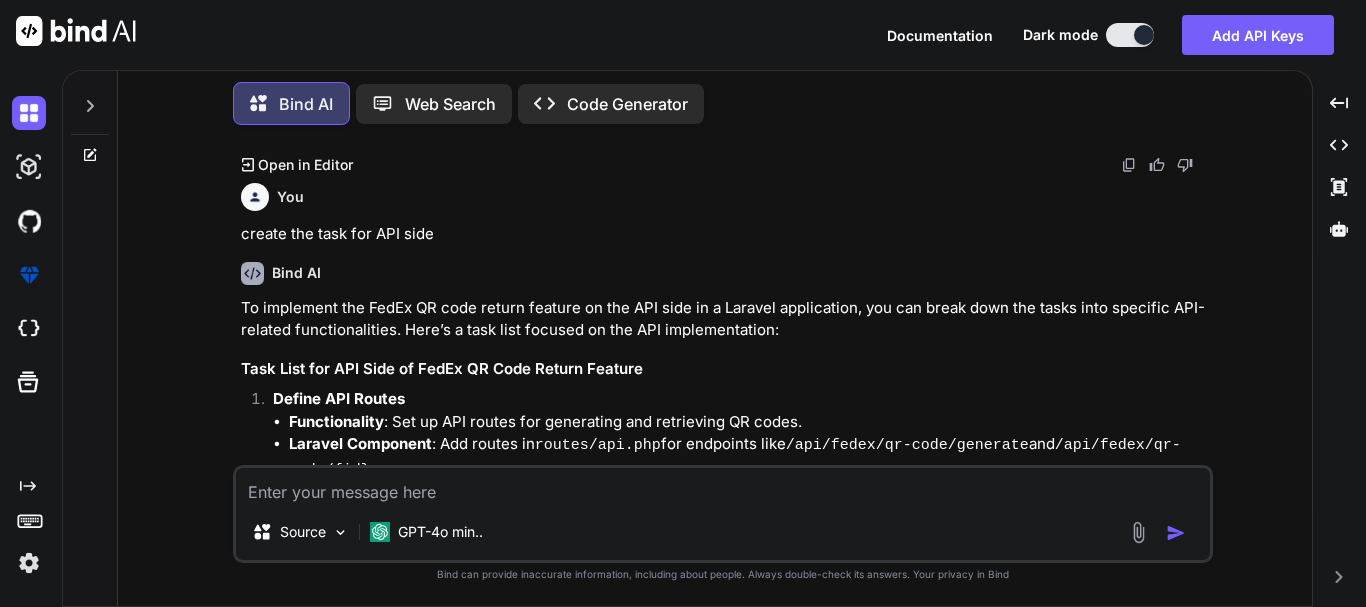scroll, scrollTop: 3450, scrollLeft: 0, axis: vertical 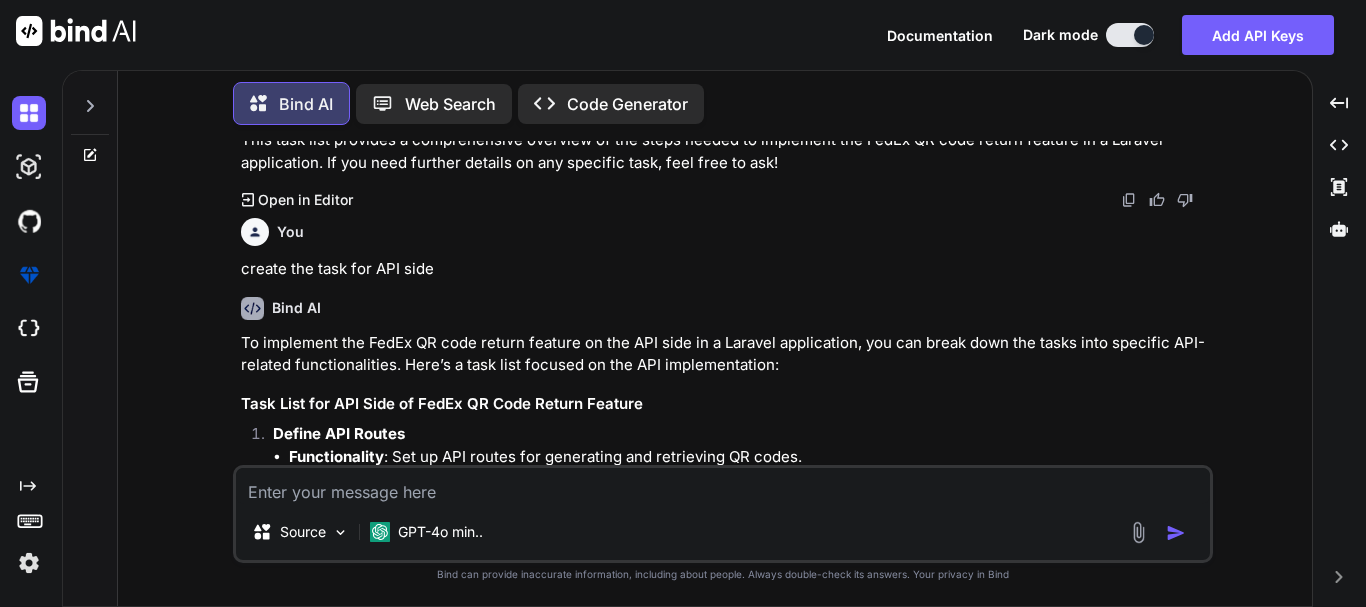 click on "Task List for API Side of FedEx QR Code Return Feature" at bounding box center [725, 404] 